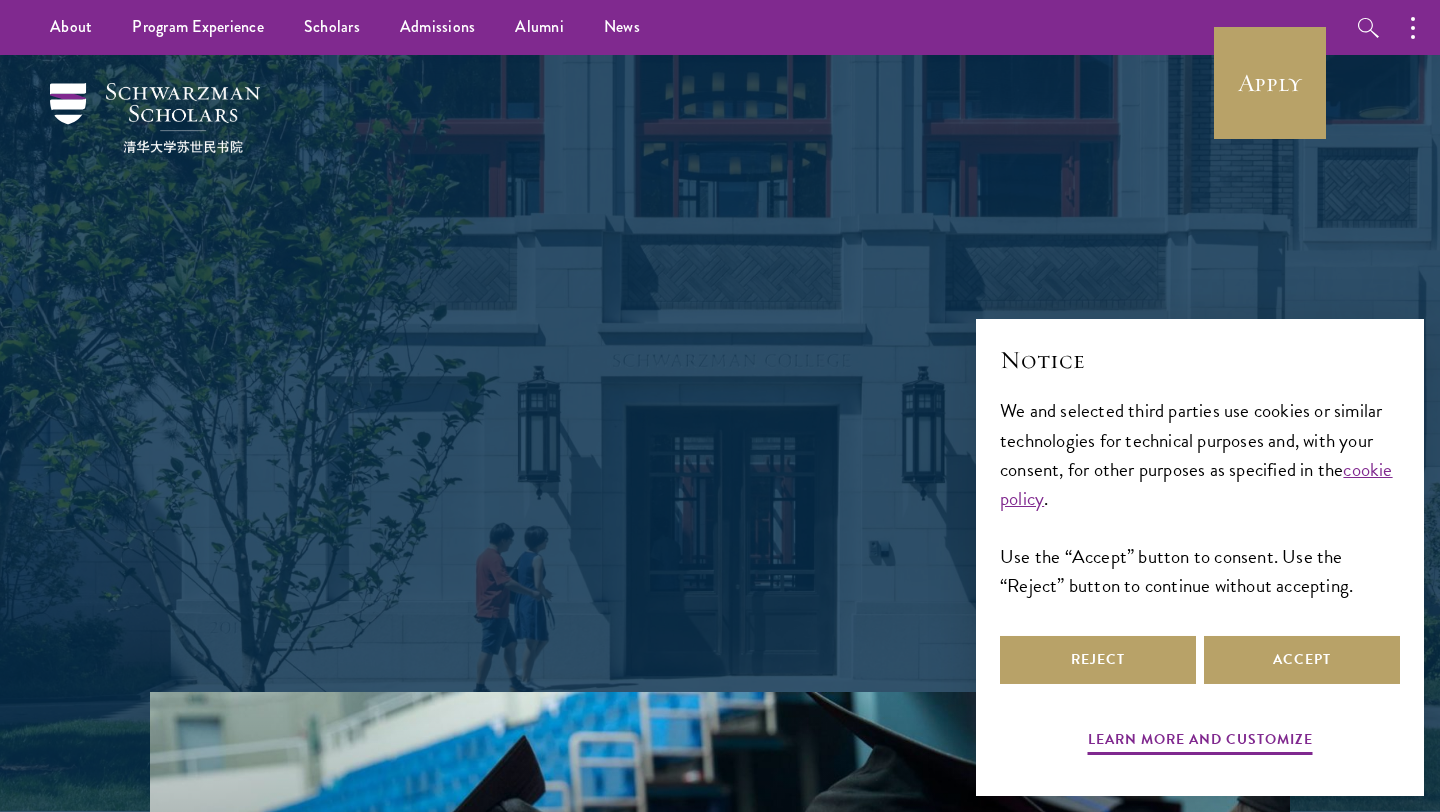scroll, scrollTop: 0, scrollLeft: 0, axis: both 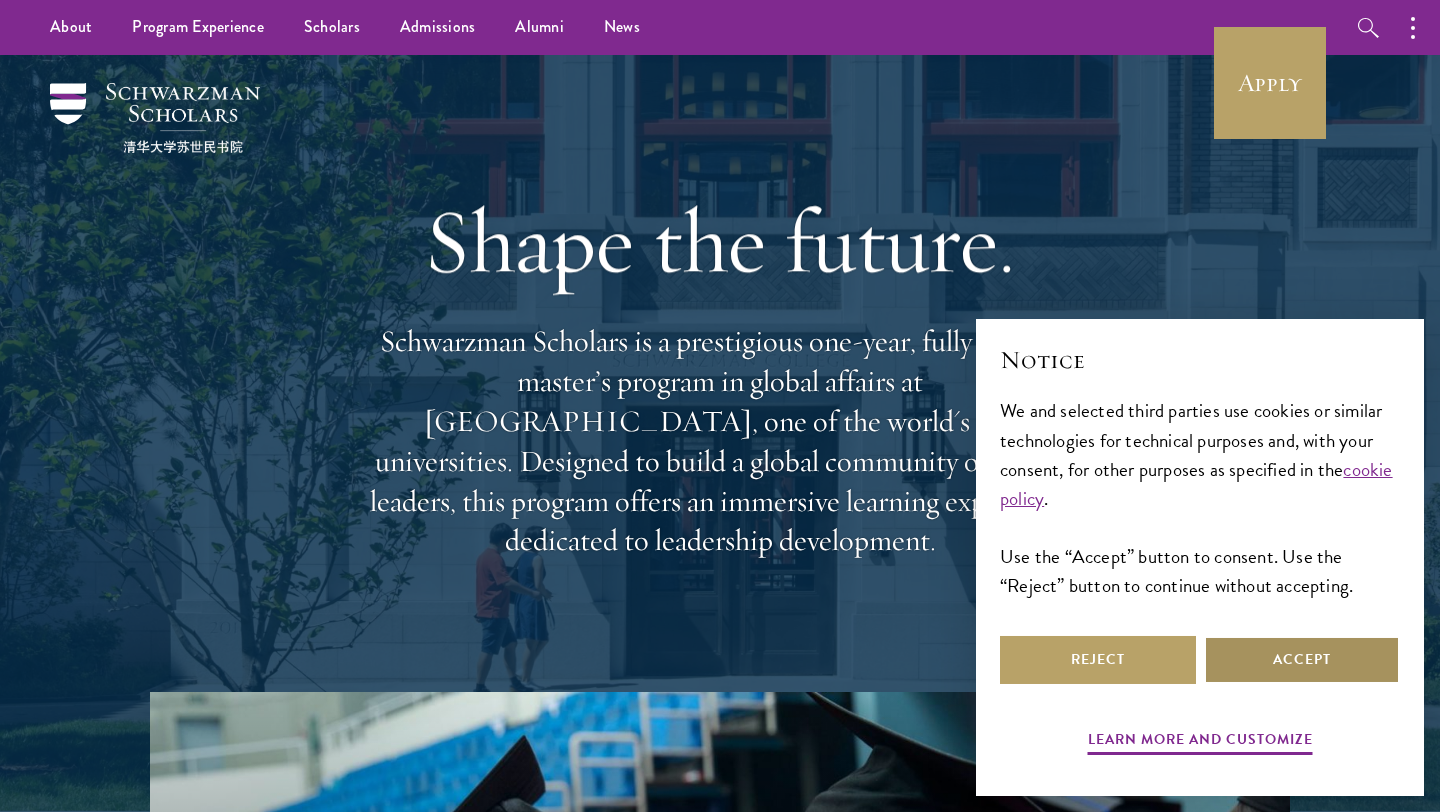 click on "Accept" at bounding box center (1302, 660) 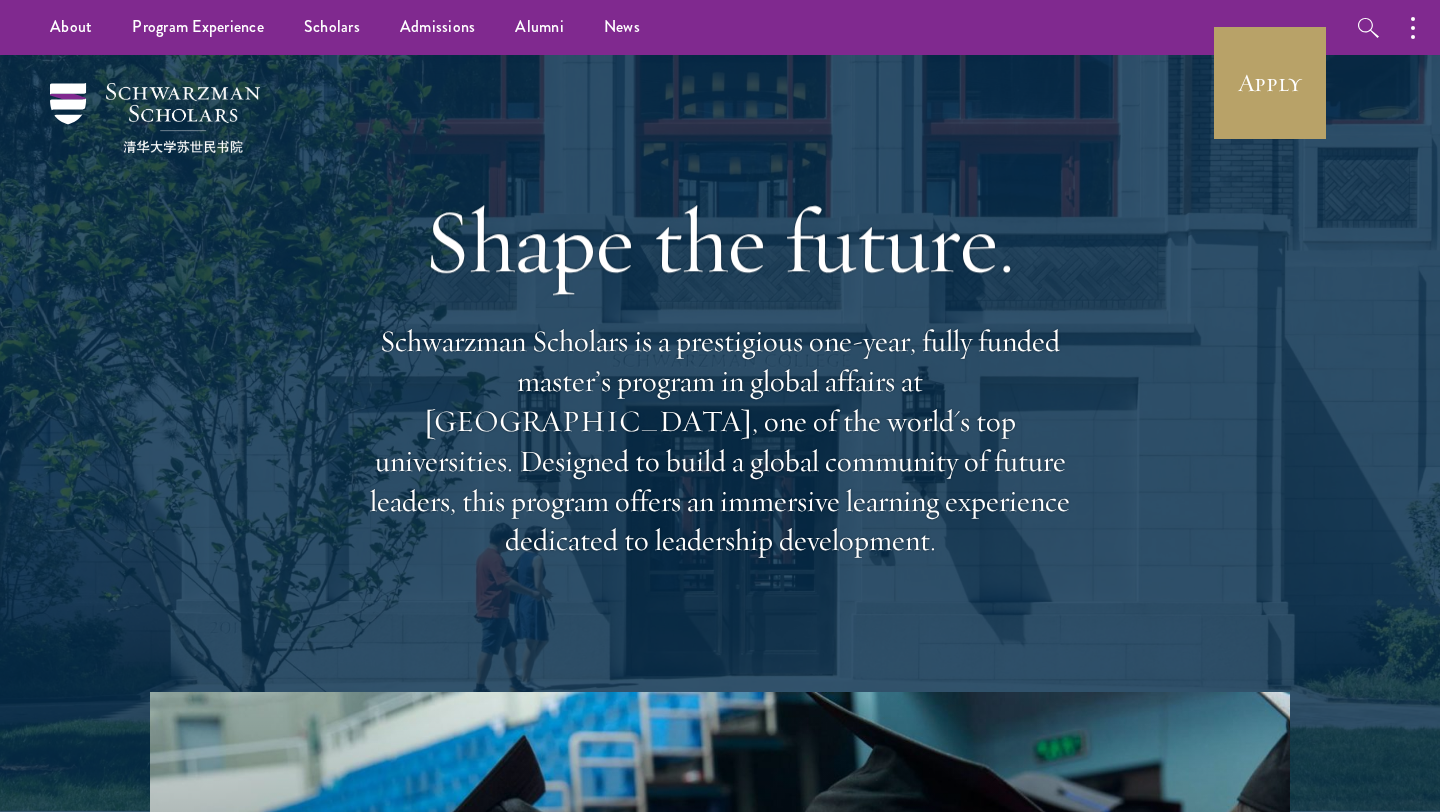scroll, scrollTop: 0, scrollLeft: 0, axis: both 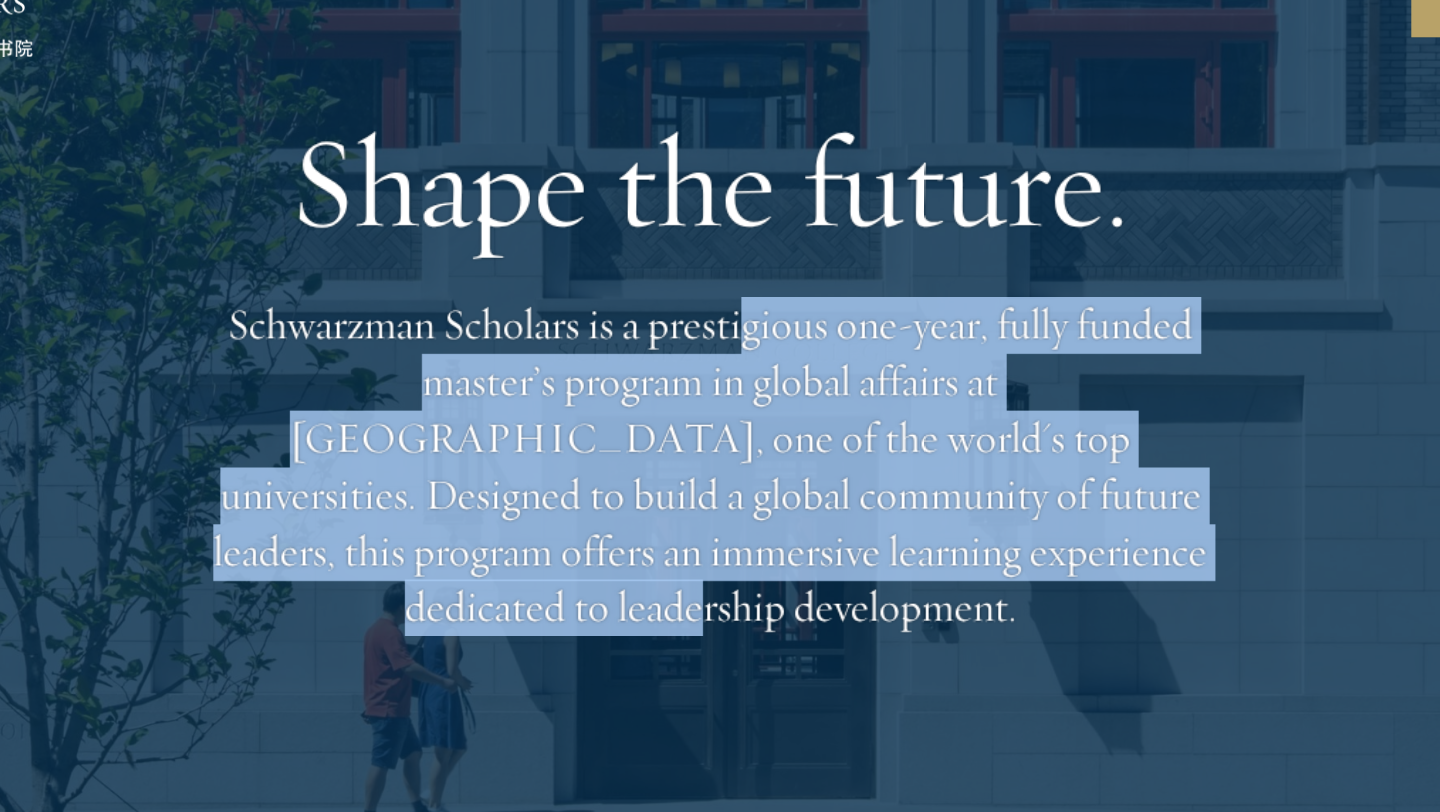 drag, startPoint x: 744, startPoint y: 382, endPoint x: 806, endPoint y: 525, distance: 155.86212 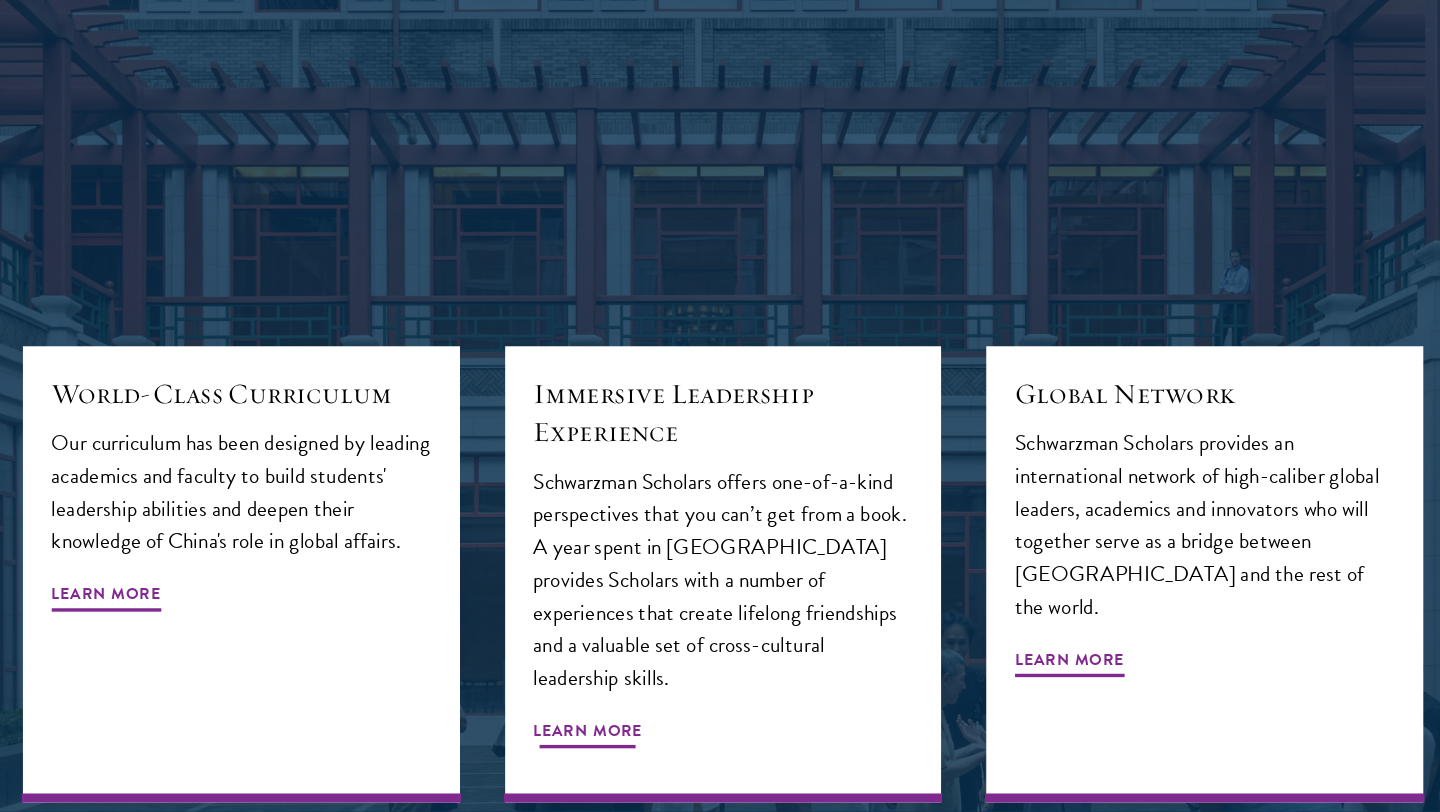 scroll, scrollTop: 2084, scrollLeft: 0, axis: vertical 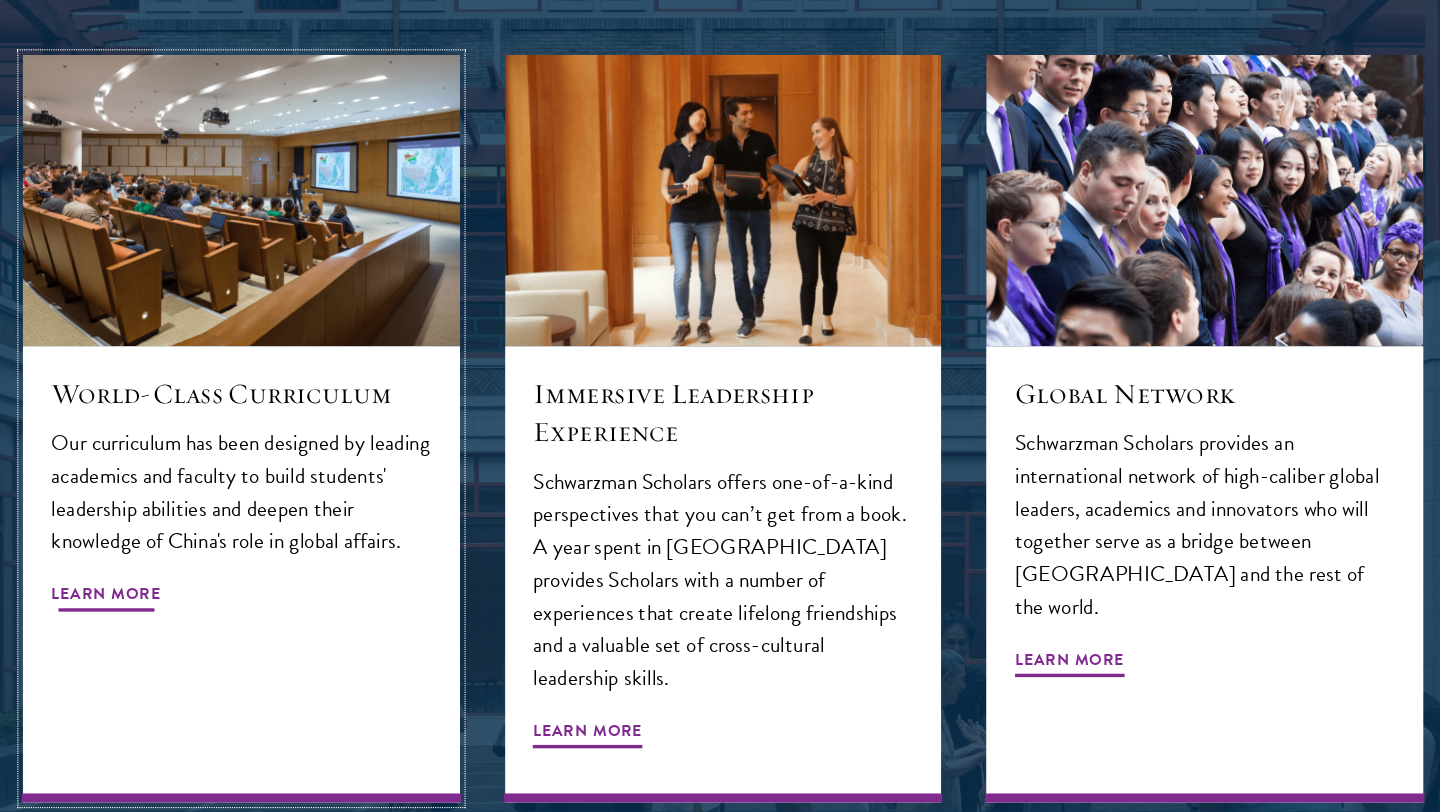 click on "Learn More" at bounding box center [173, 622] 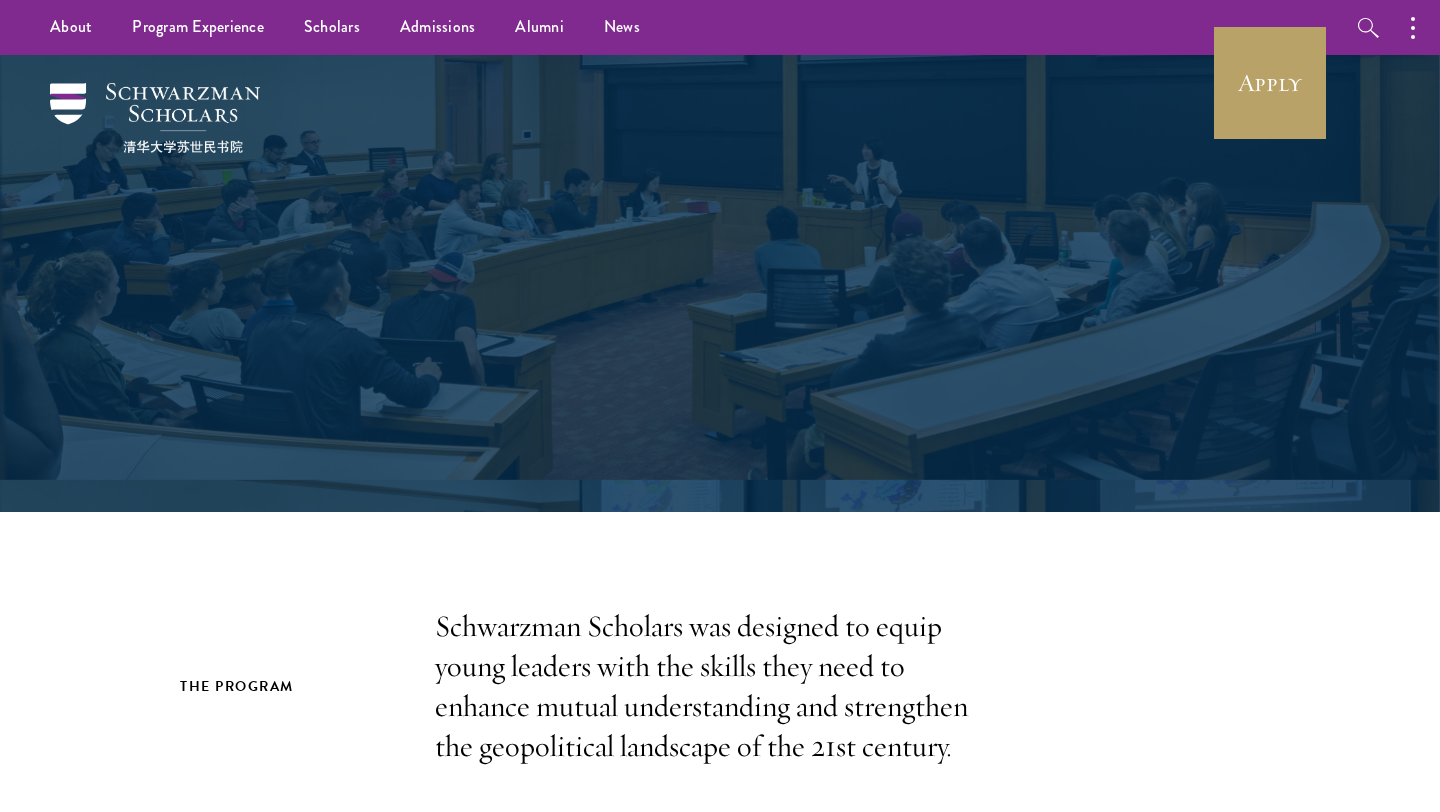 scroll, scrollTop: 0, scrollLeft: 0, axis: both 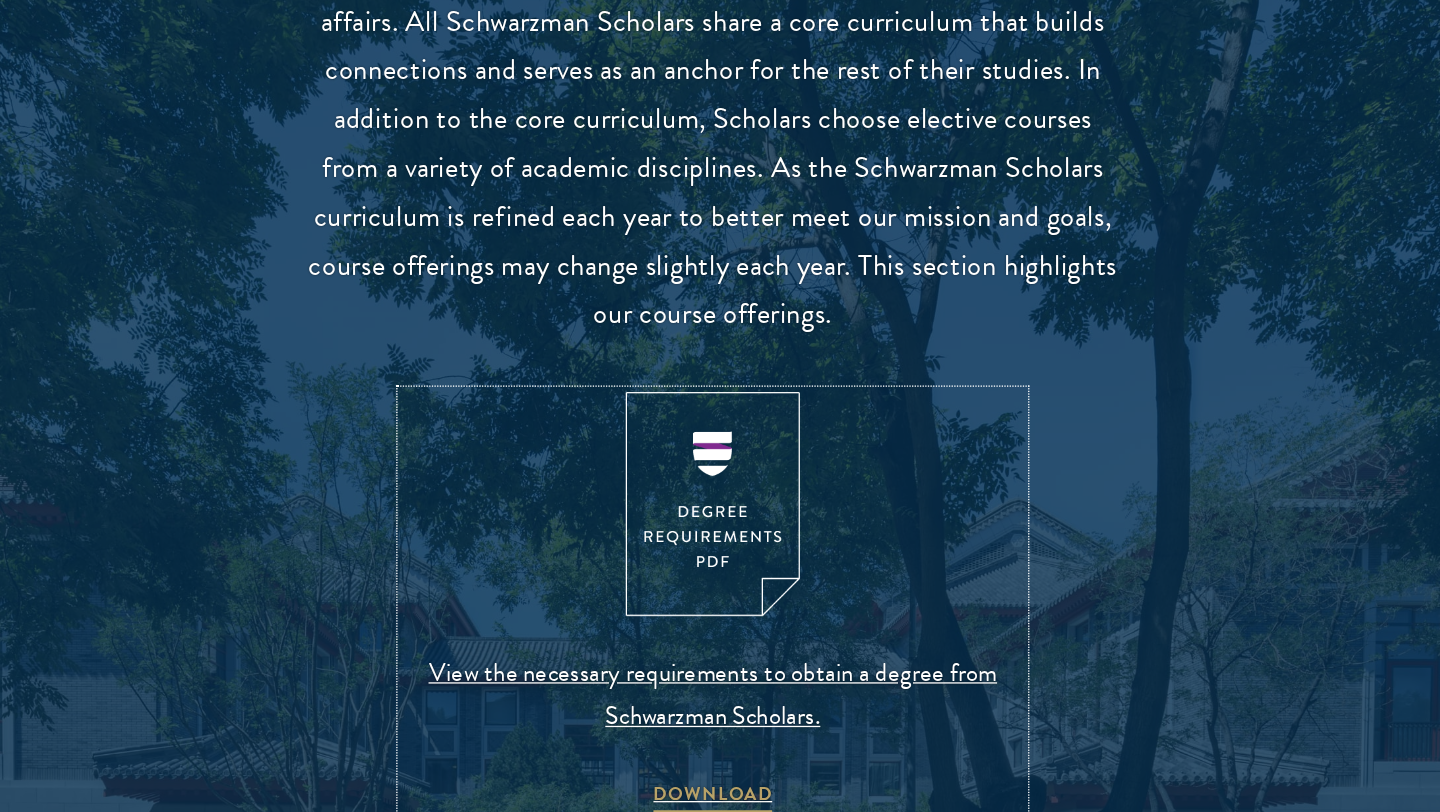 click at bounding box center [720, 518] 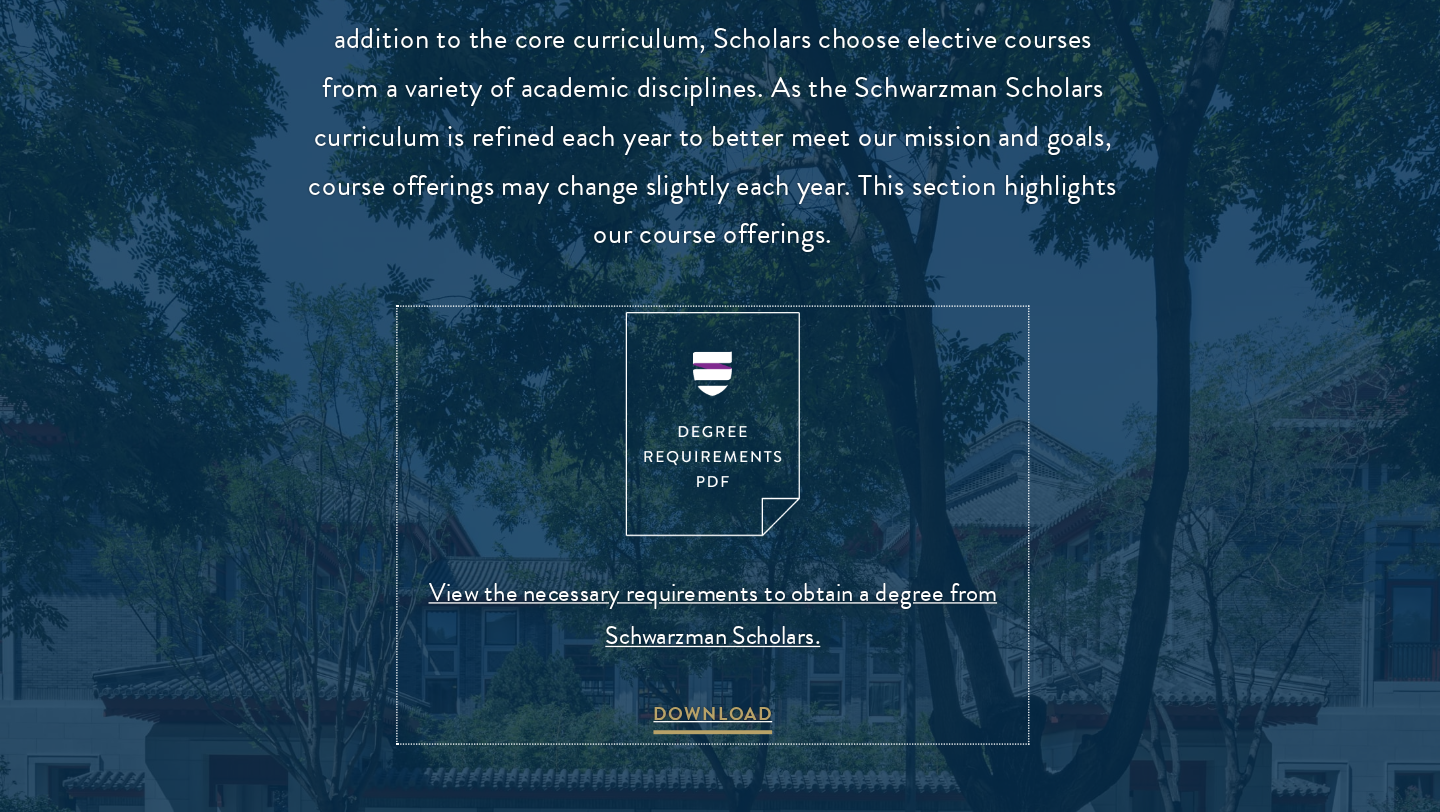 scroll, scrollTop: 1826, scrollLeft: 0, axis: vertical 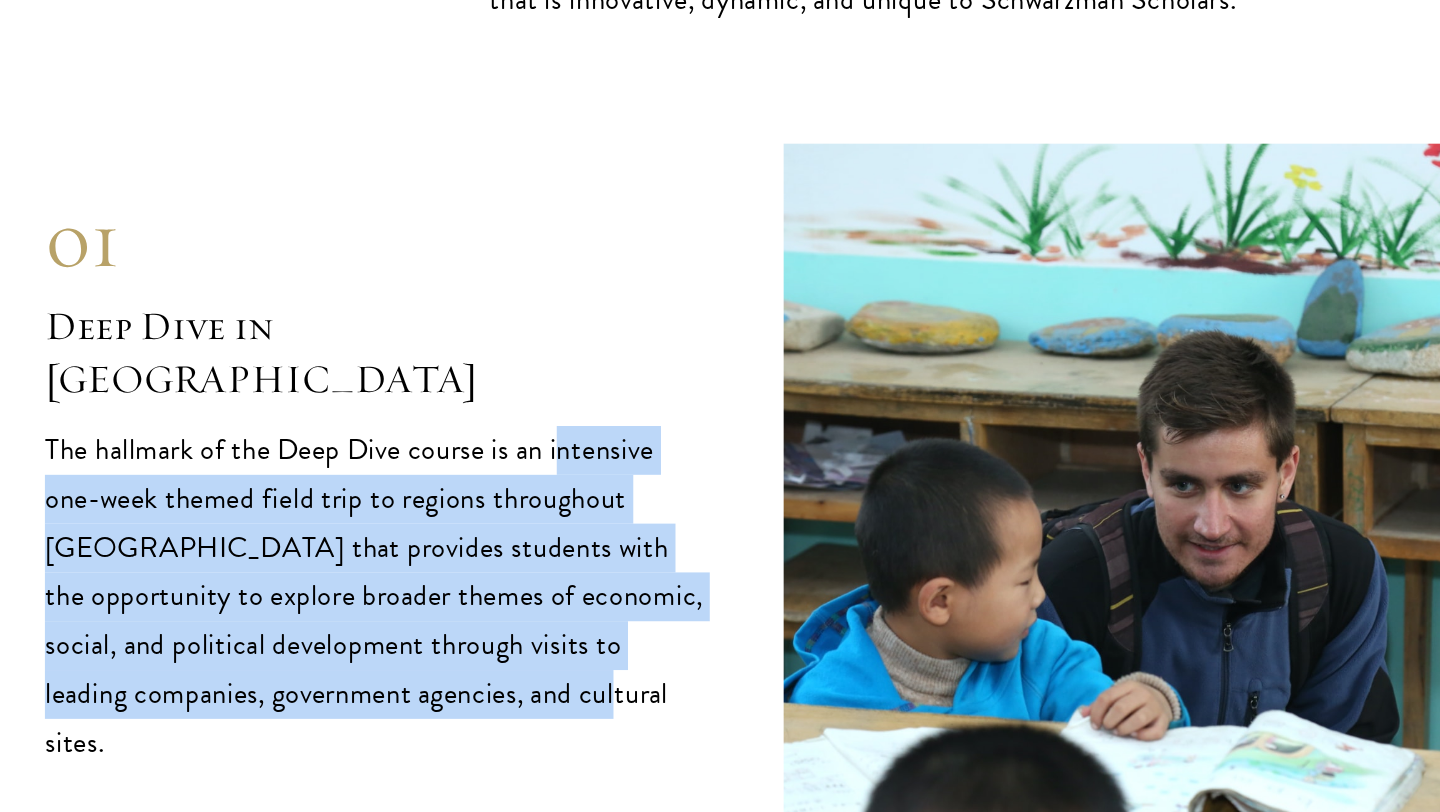drag, startPoint x: 481, startPoint y: 459, endPoint x: 553, endPoint y: 638, distance: 192.93782 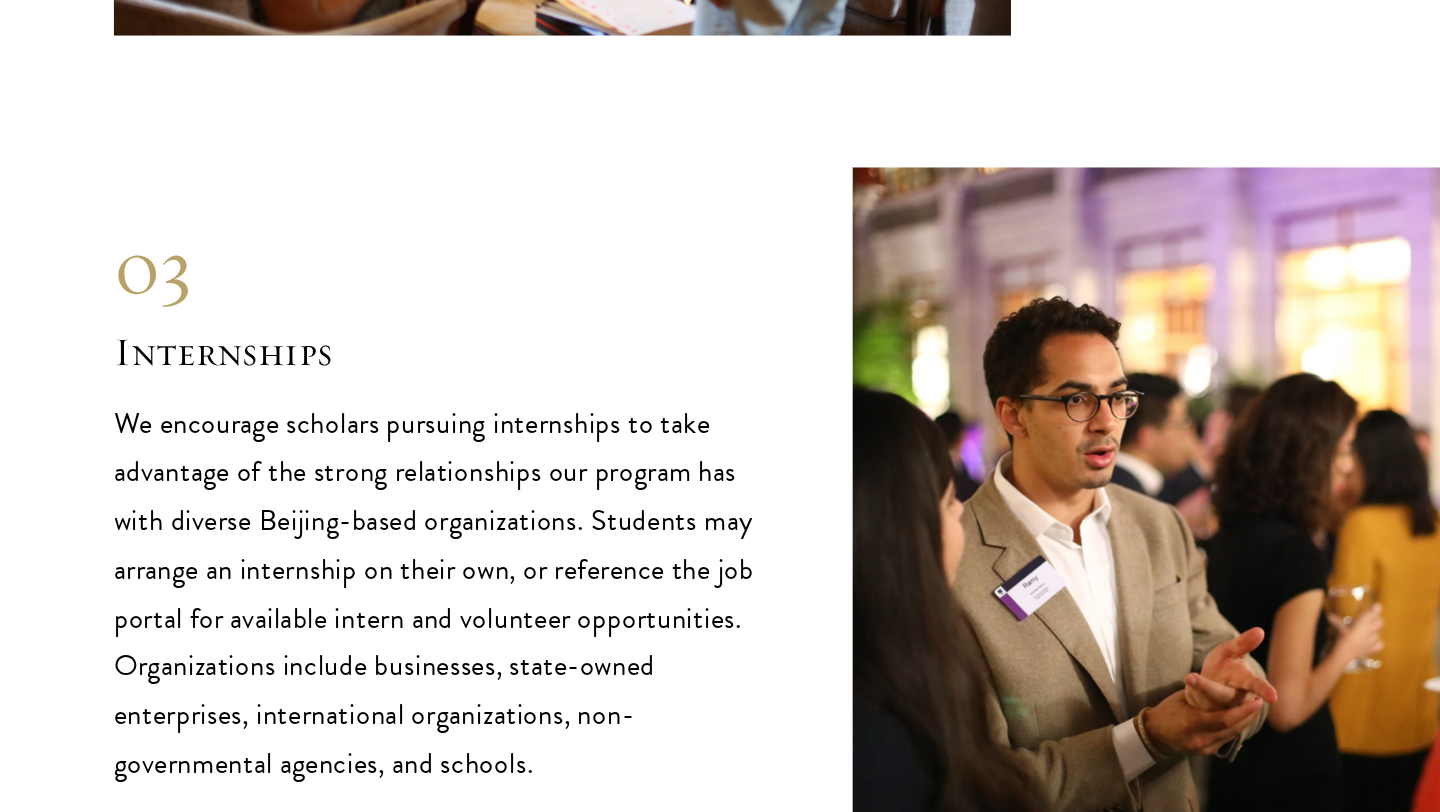 scroll, scrollTop: 9324, scrollLeft: 0, axis: vertical 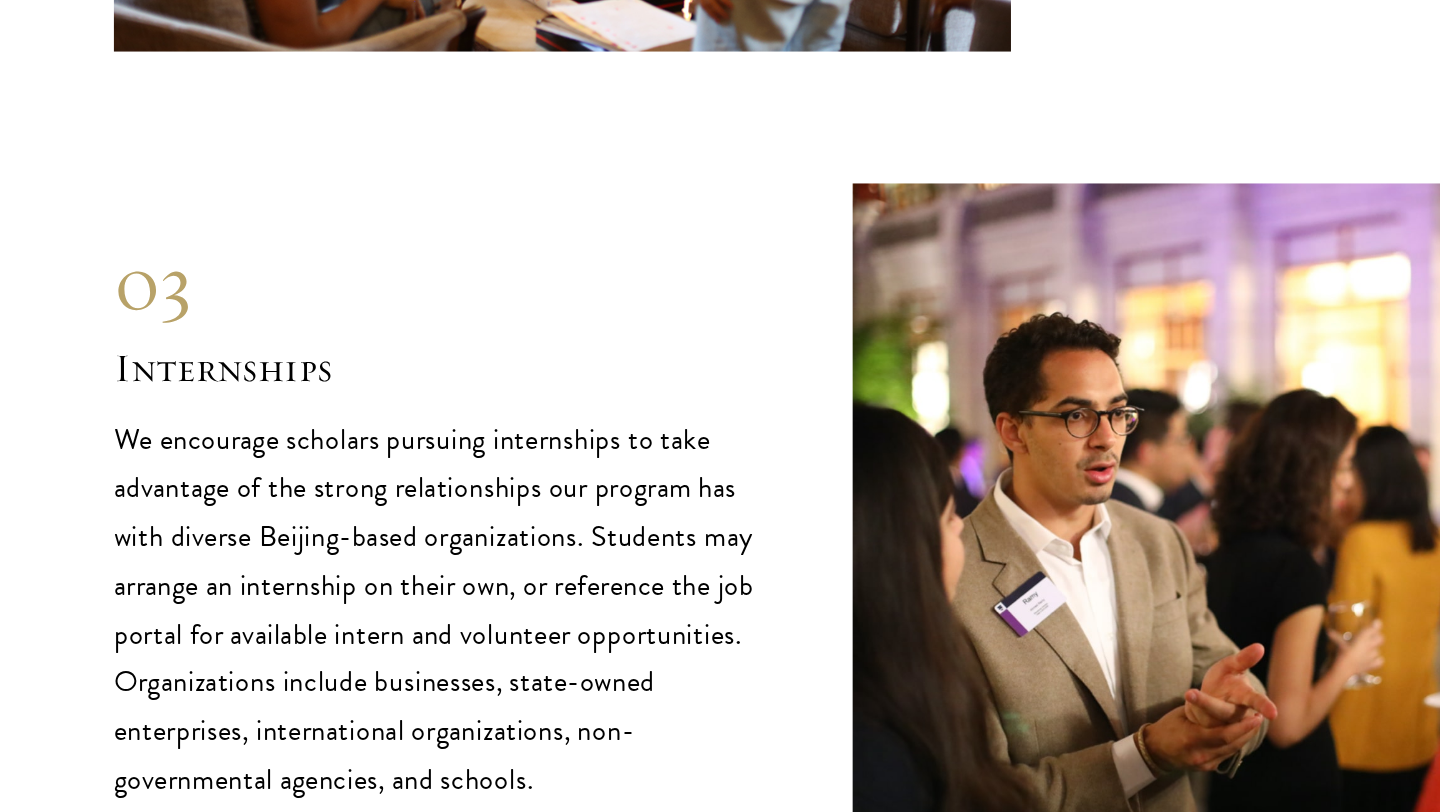 drag, startPoint x: 476, startPoint y: 429, endPoint x: 470, endPoint y: 450, distance: 21.84033 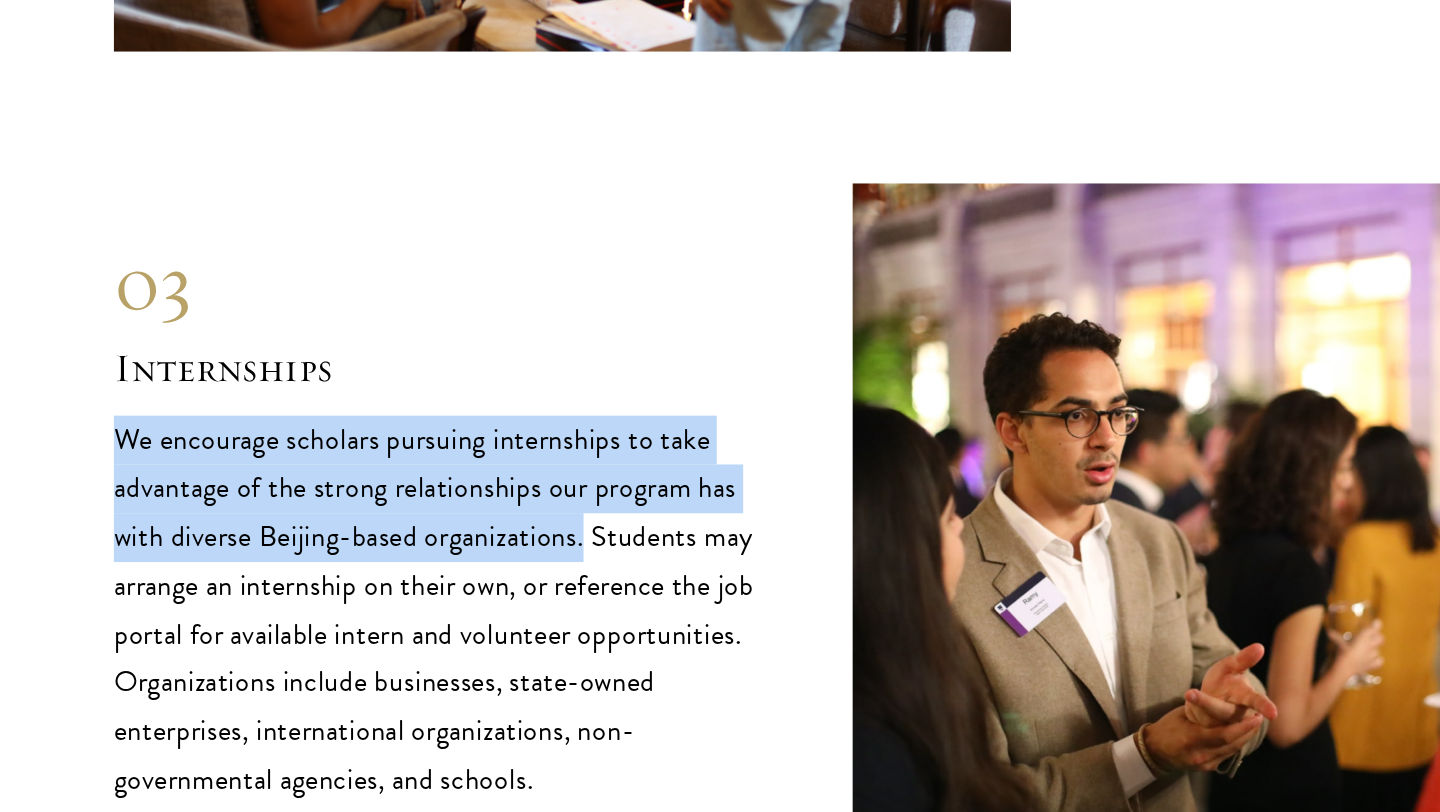 drag, startPoint x: 450, startPoint y: 529, endPoint x: 408, endPoint y: 406, distance: 129.97307 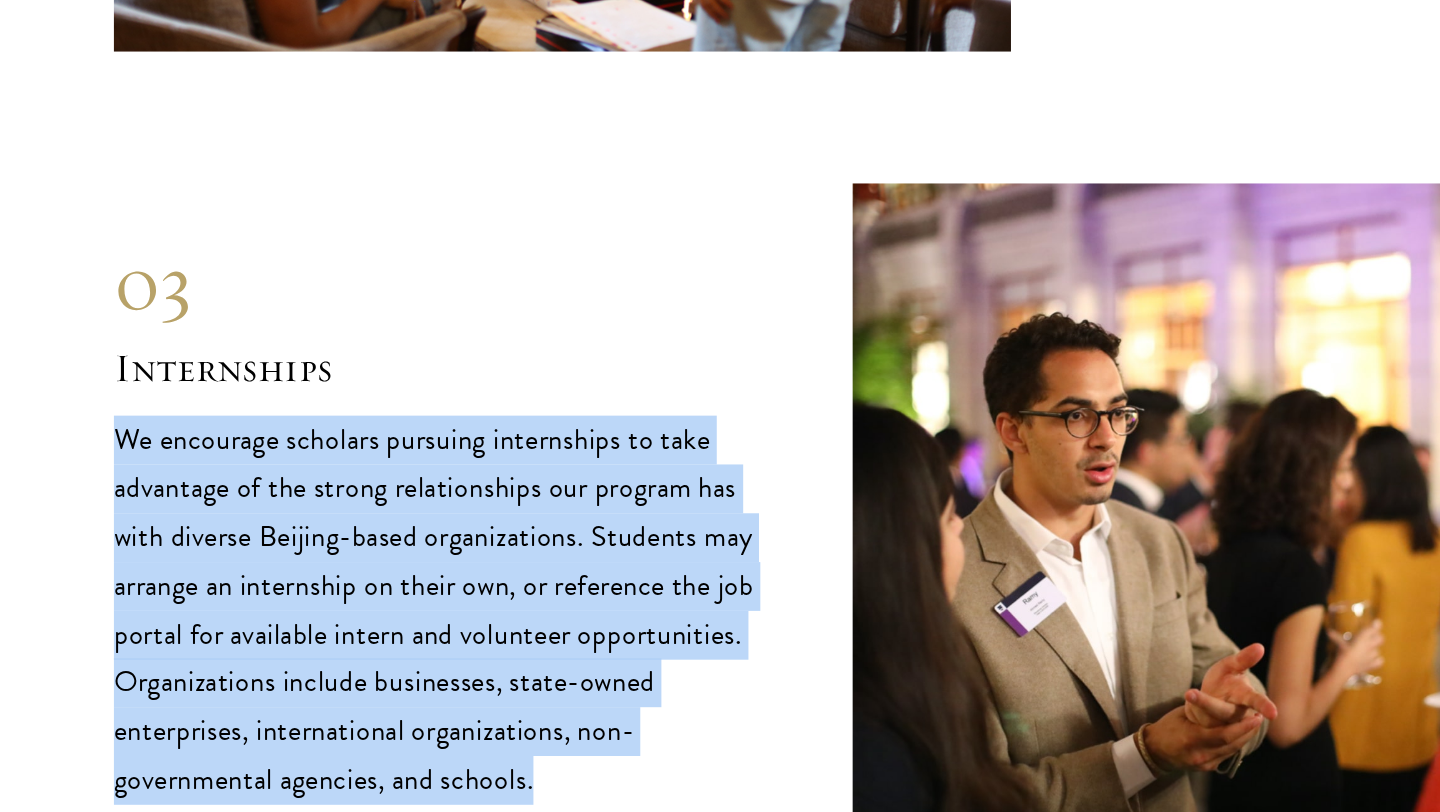 drag, startPoint x: 408, startPoint y: 406, endPoint x: 490, endPoint y: 738, distance: 341.9766 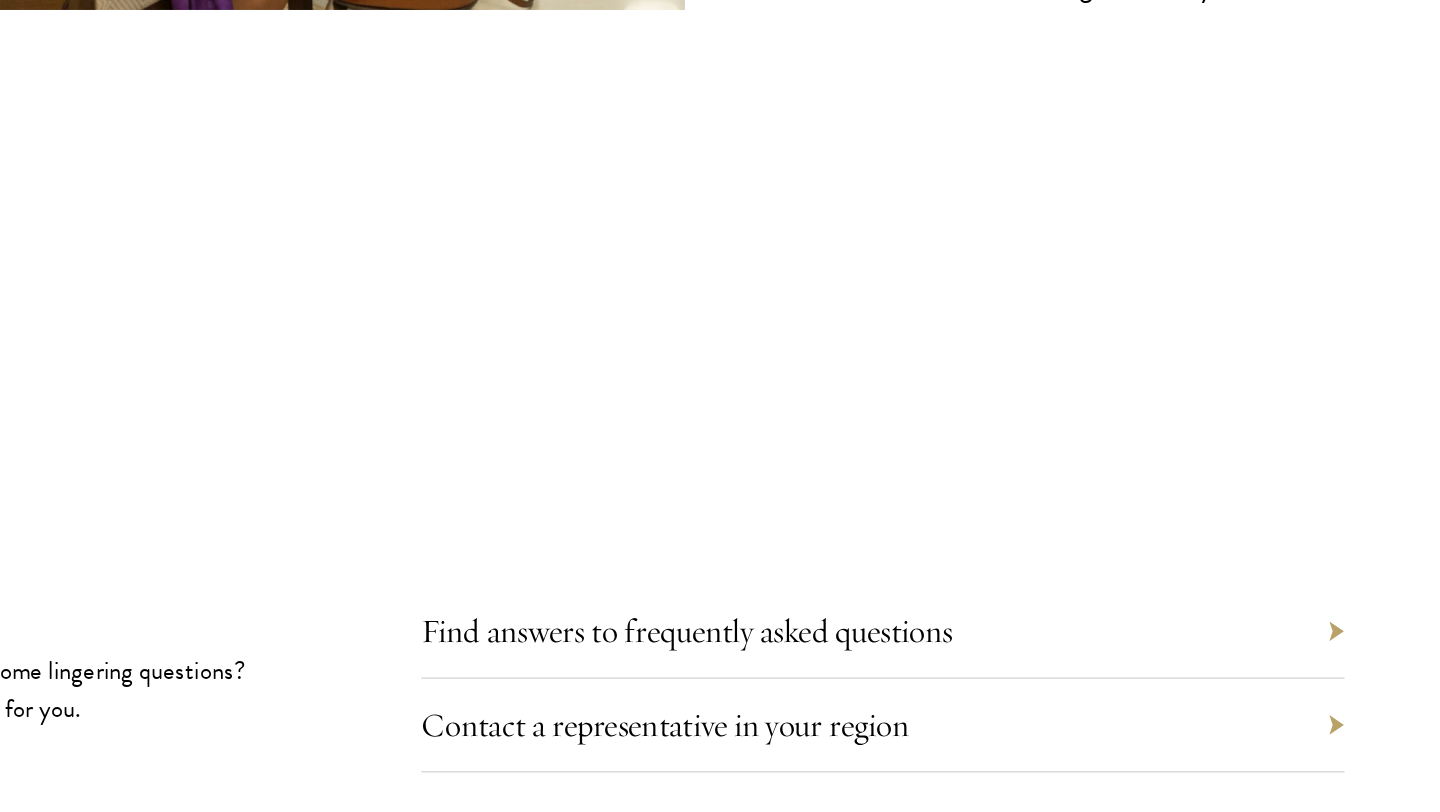 scroll, scrollTop: 10645, scrollLeft: 0, axis: vertical 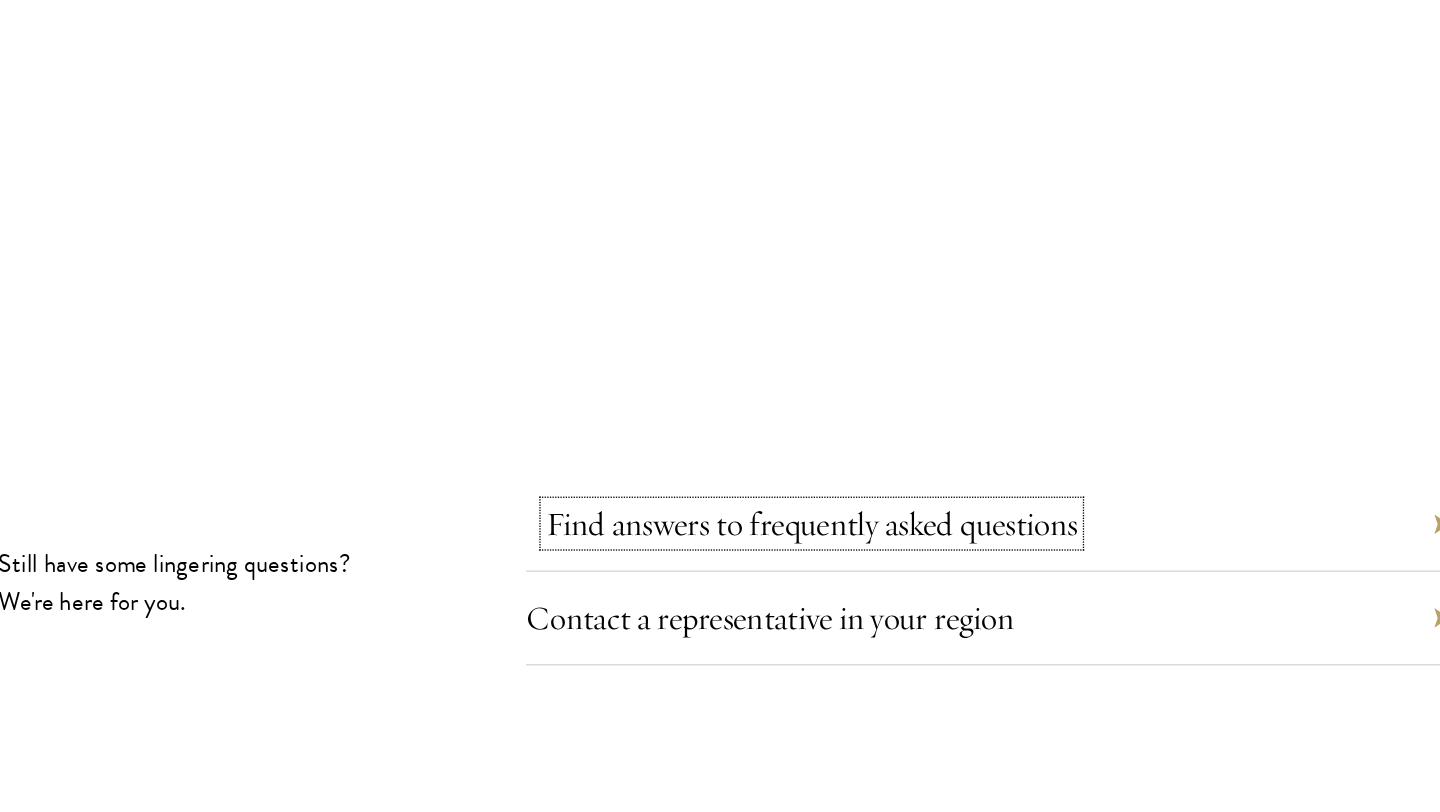 click on "Find answers to frequently asked questions" at bounding box center (796, 593) 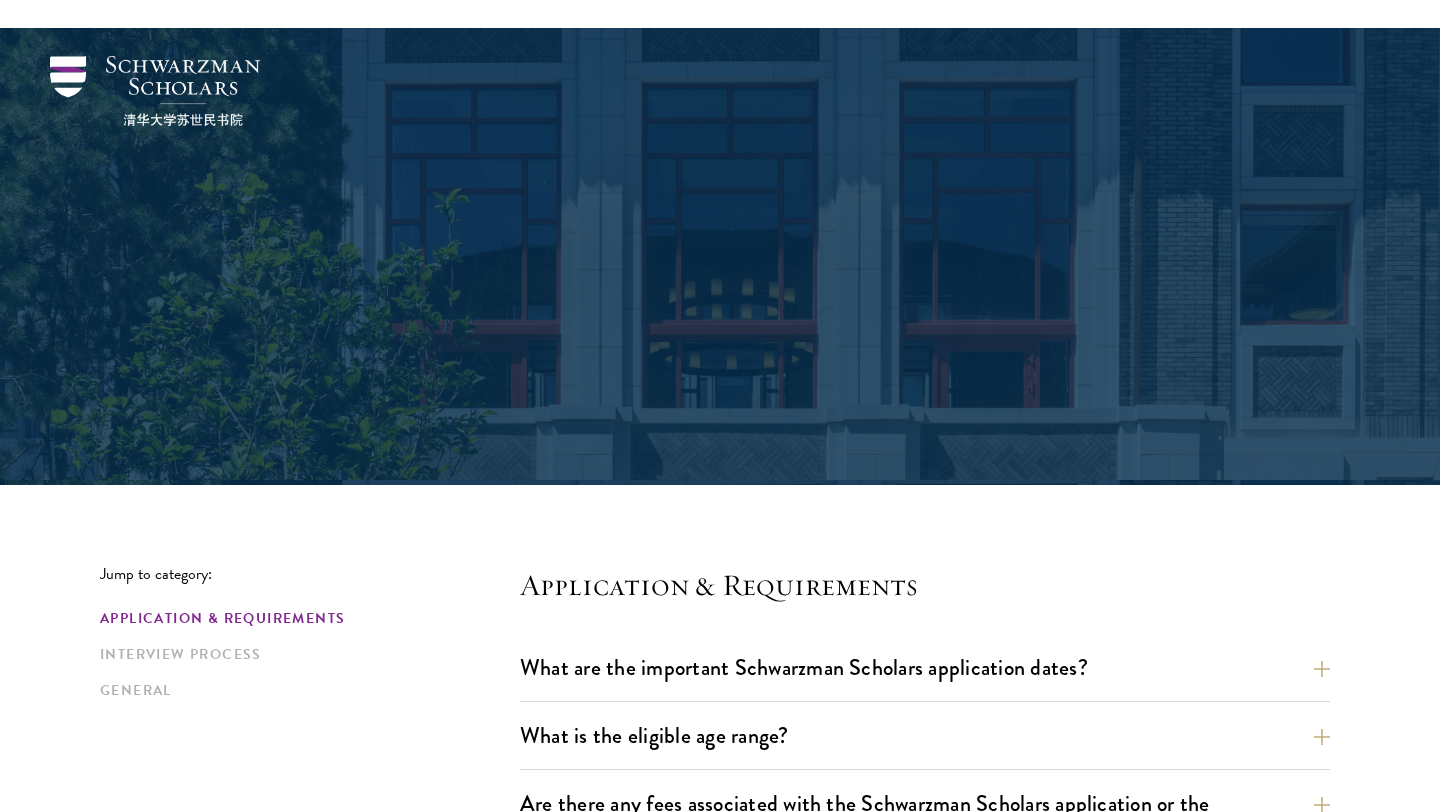 scroll, scrollTop: 367, scrollLeft: 0, axis: vertical 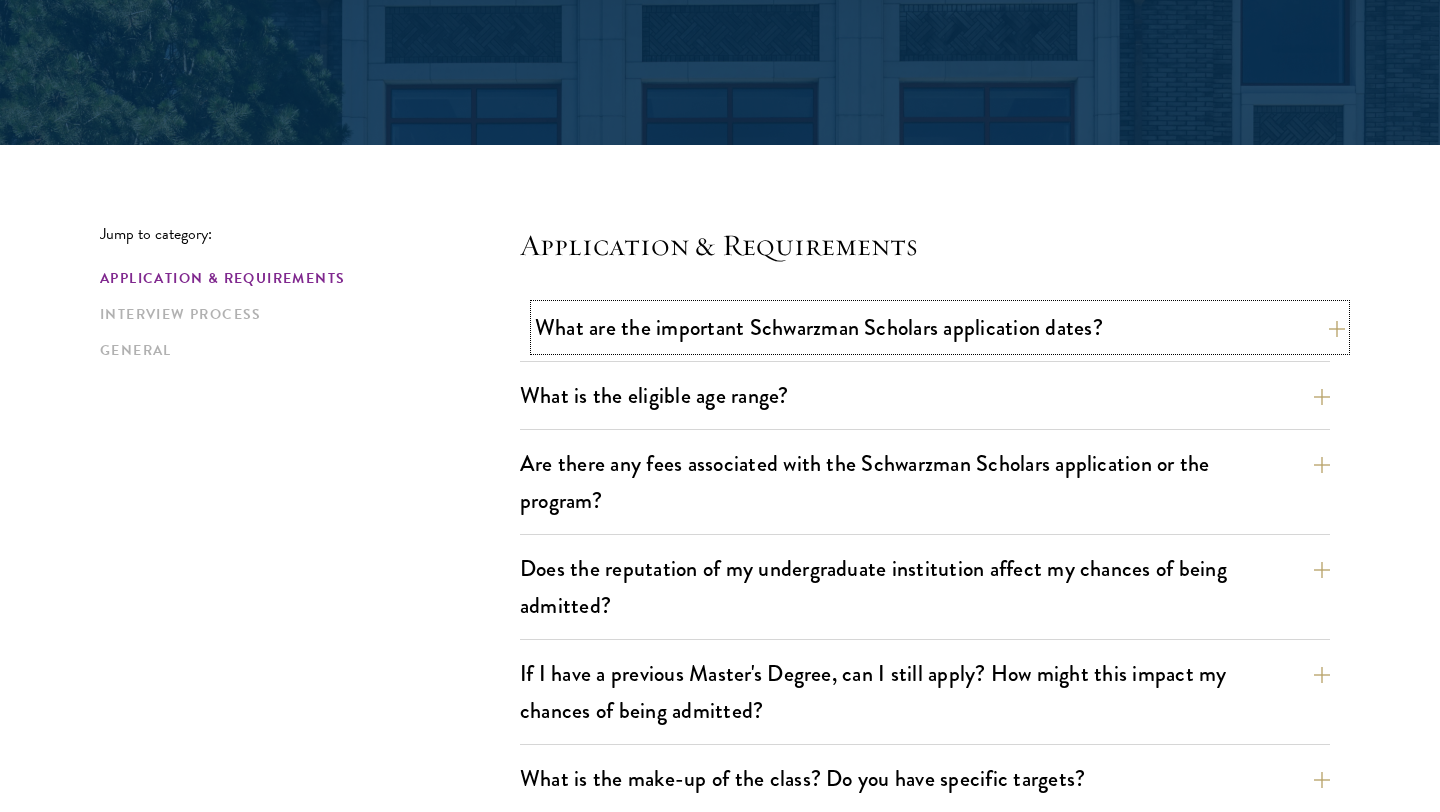 click on "What are the important Schwarzman Scholars application dates?" at bounding box center [940, 327] 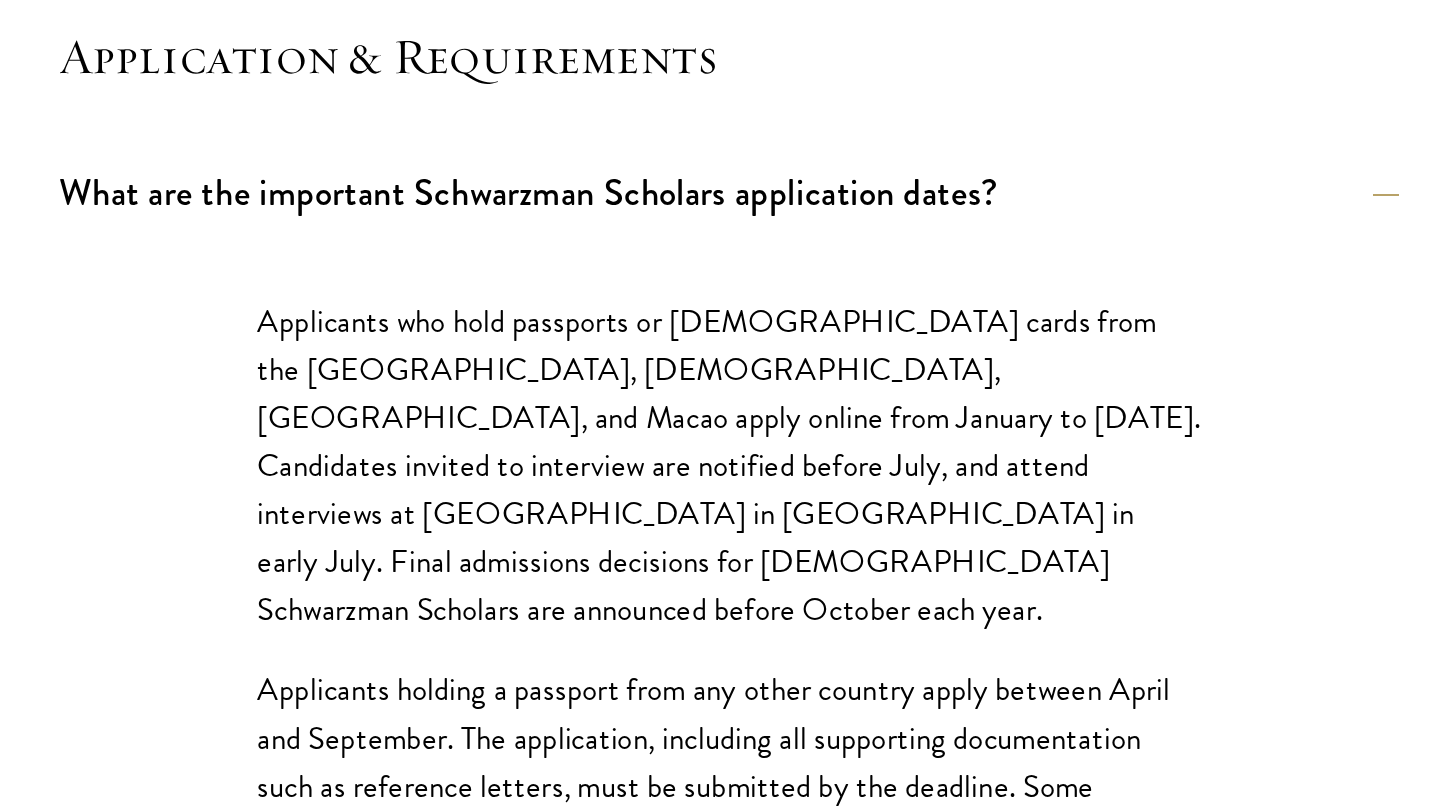 drag, startPoint x: 1056, startPoint y: 407, endPoint x: 1091, endPoint y: 462, distance: 65.192024 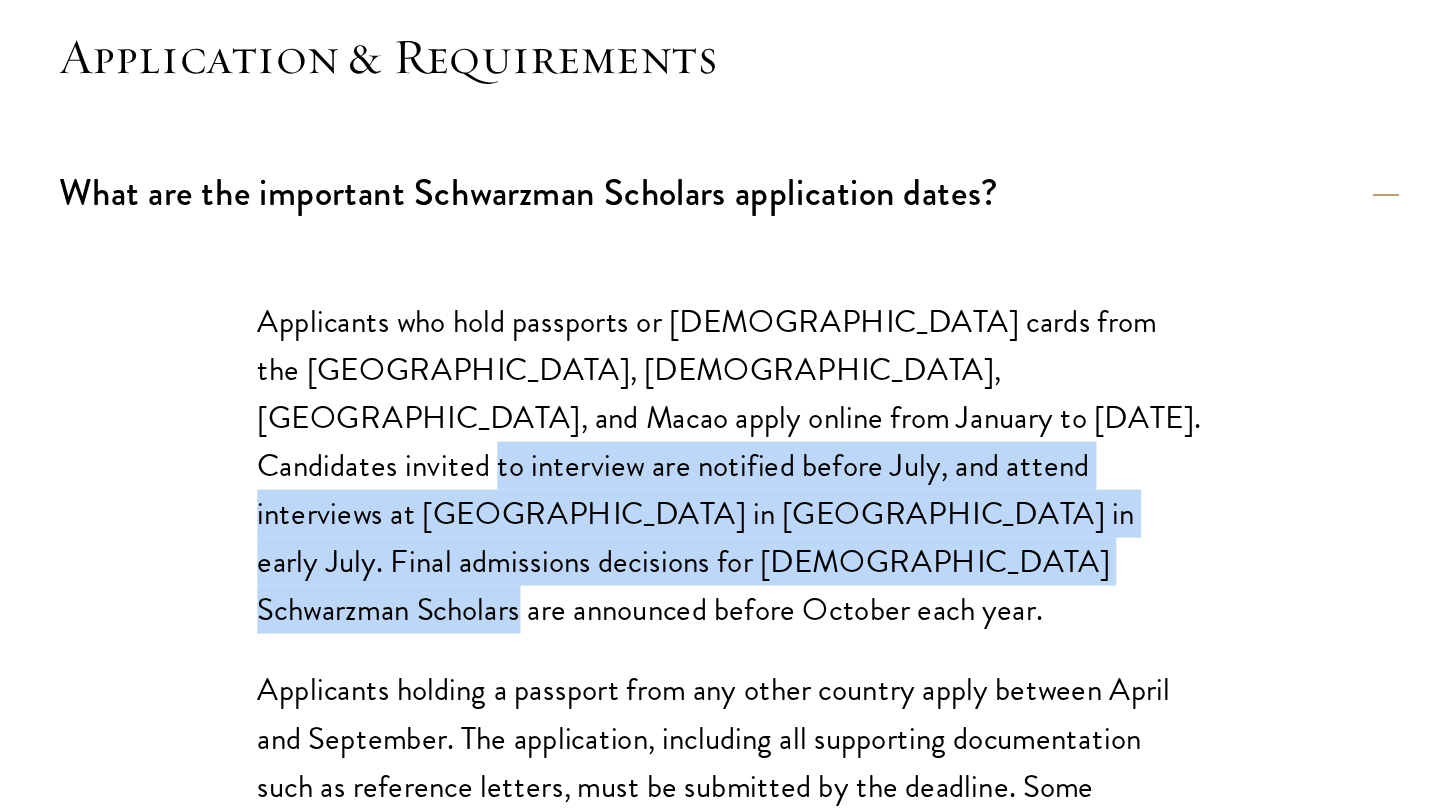 drag, startPoint x: 1091, startPoint y: 462, endPoint x: 1114, endPoint y: 551, distance: 91.92388 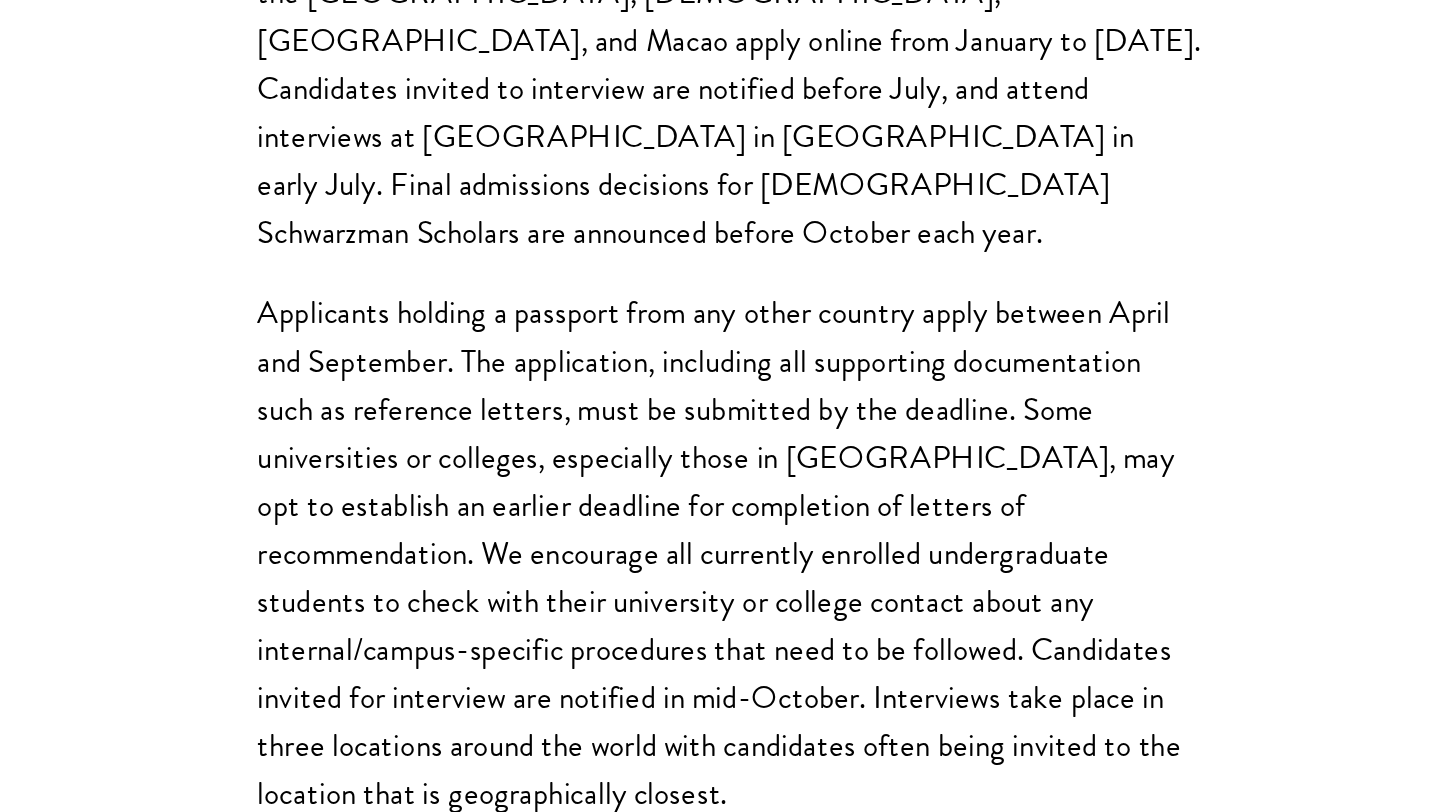 scroll, scrollTop: 487, scrollLeft: 0, axis: vertical 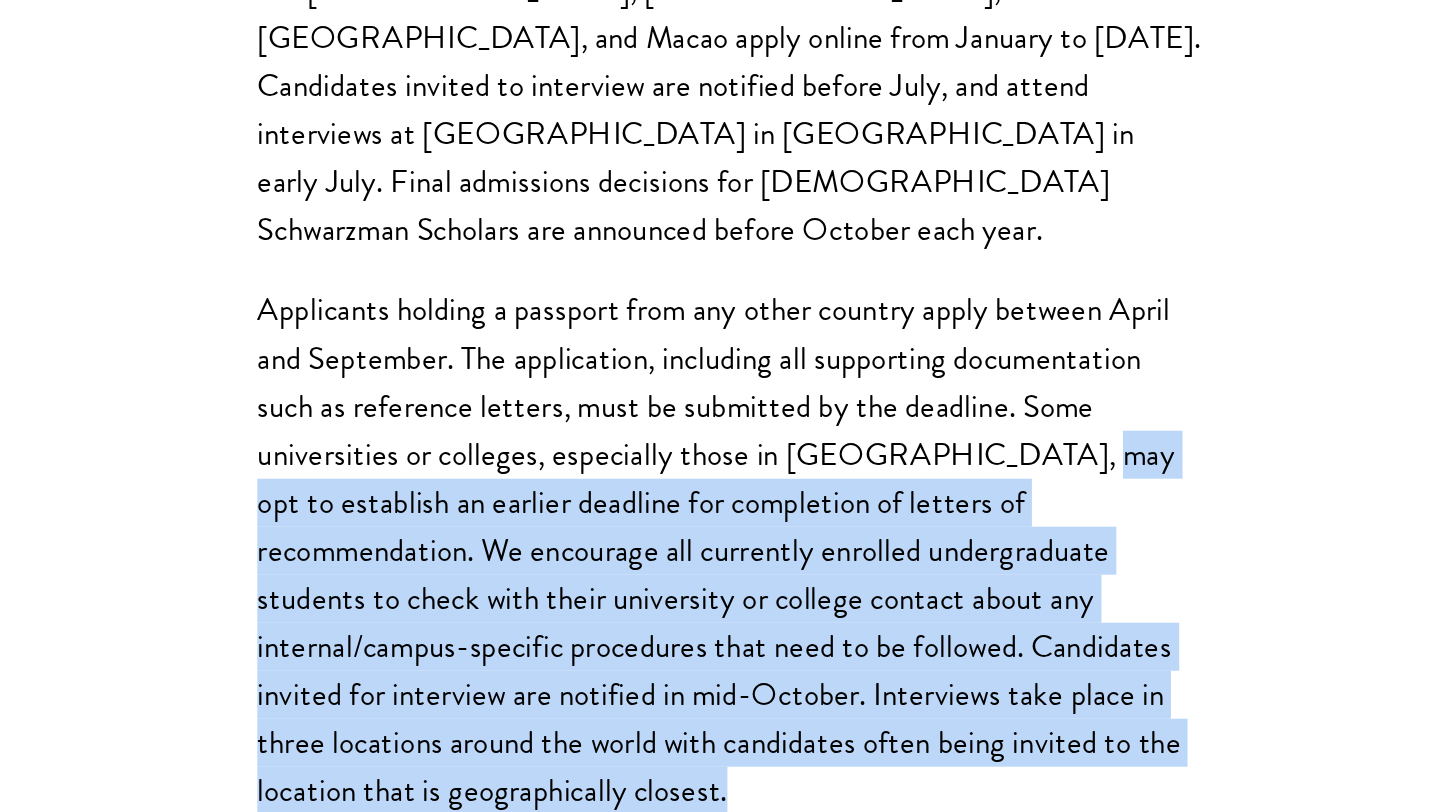 drag, startPoint x: 1109, startPoint y: 558, endPoint x: 1208, endPoint y: 776, distance: 239.42639 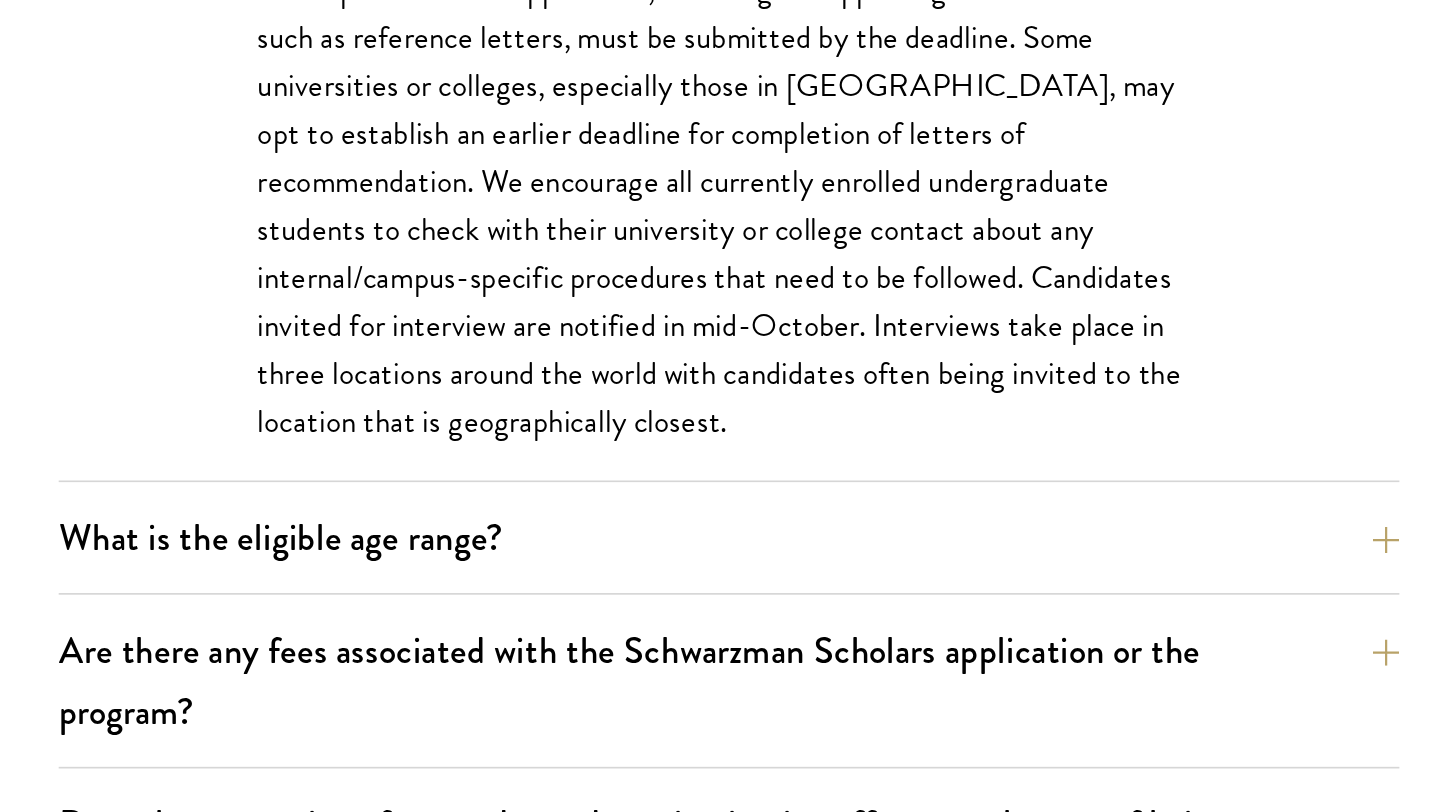 scroll, scrollTop: 781, scrollLeft: 0, axis: vertical 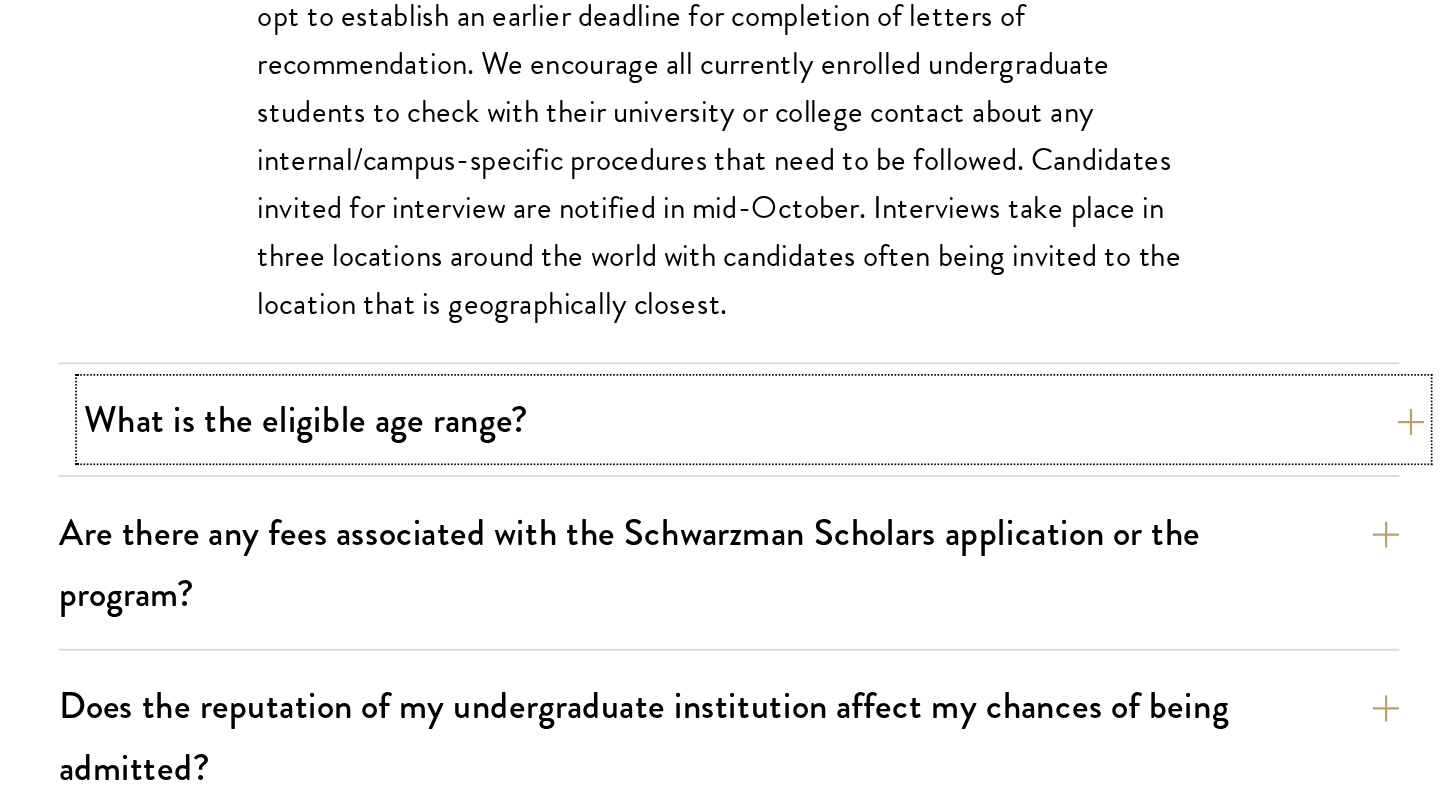 click on "What is the eligible age range?" at bounding box center [940, 574] 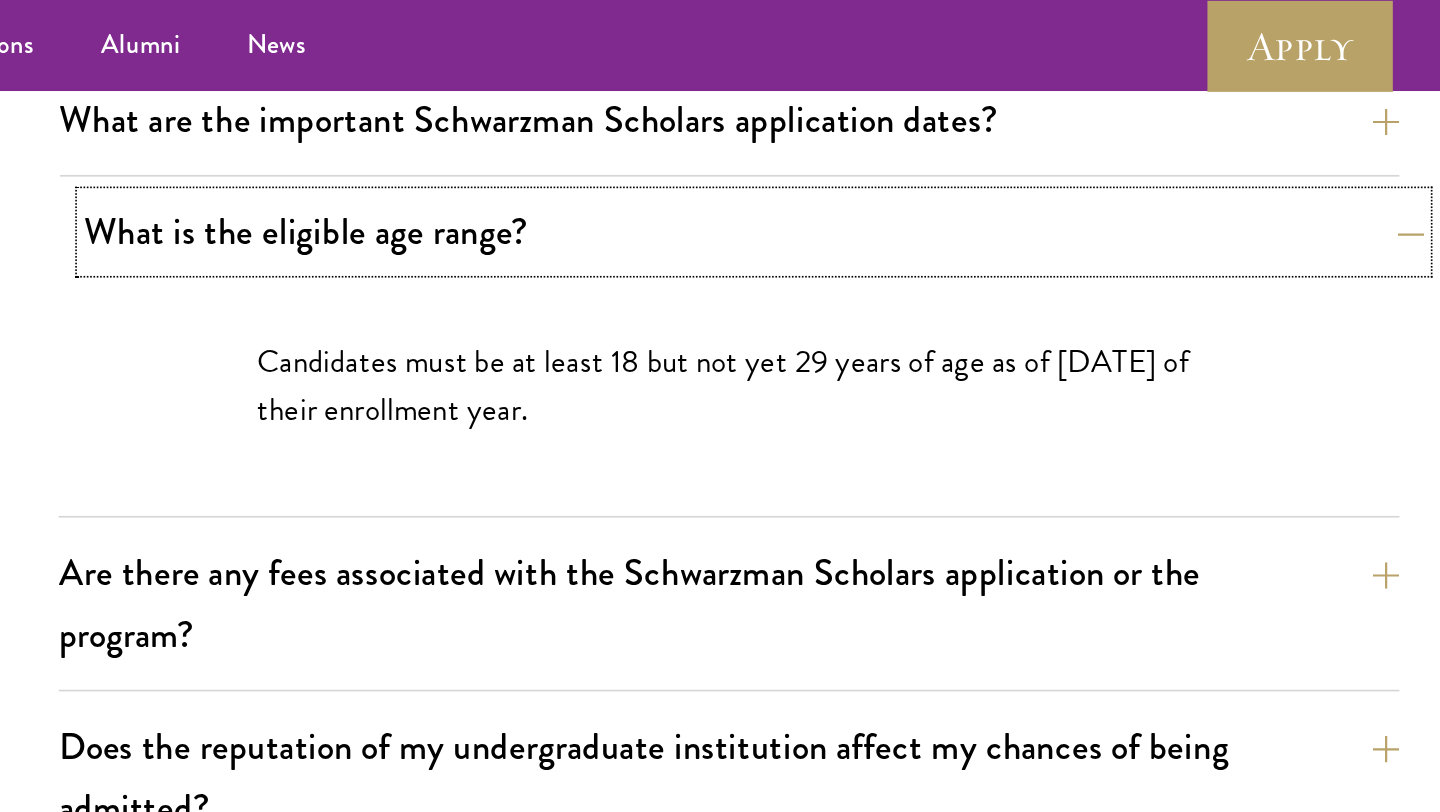 scroll, scrollTop: 536, scrollLeft: 0, axis: vertical 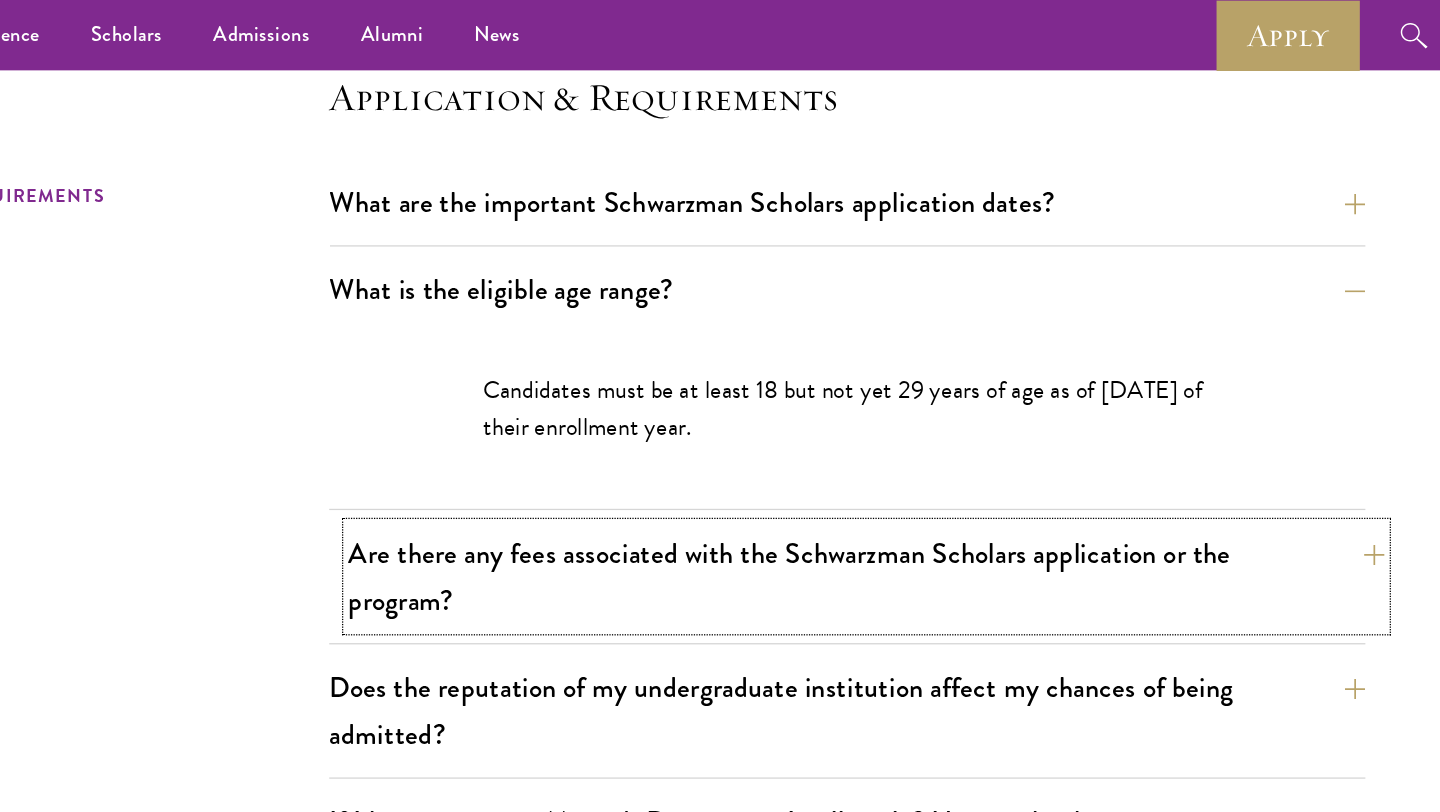 click on "Are there any fees associated with the Schwarzman Scholars application or the program?" at bounding box center [940, 451] 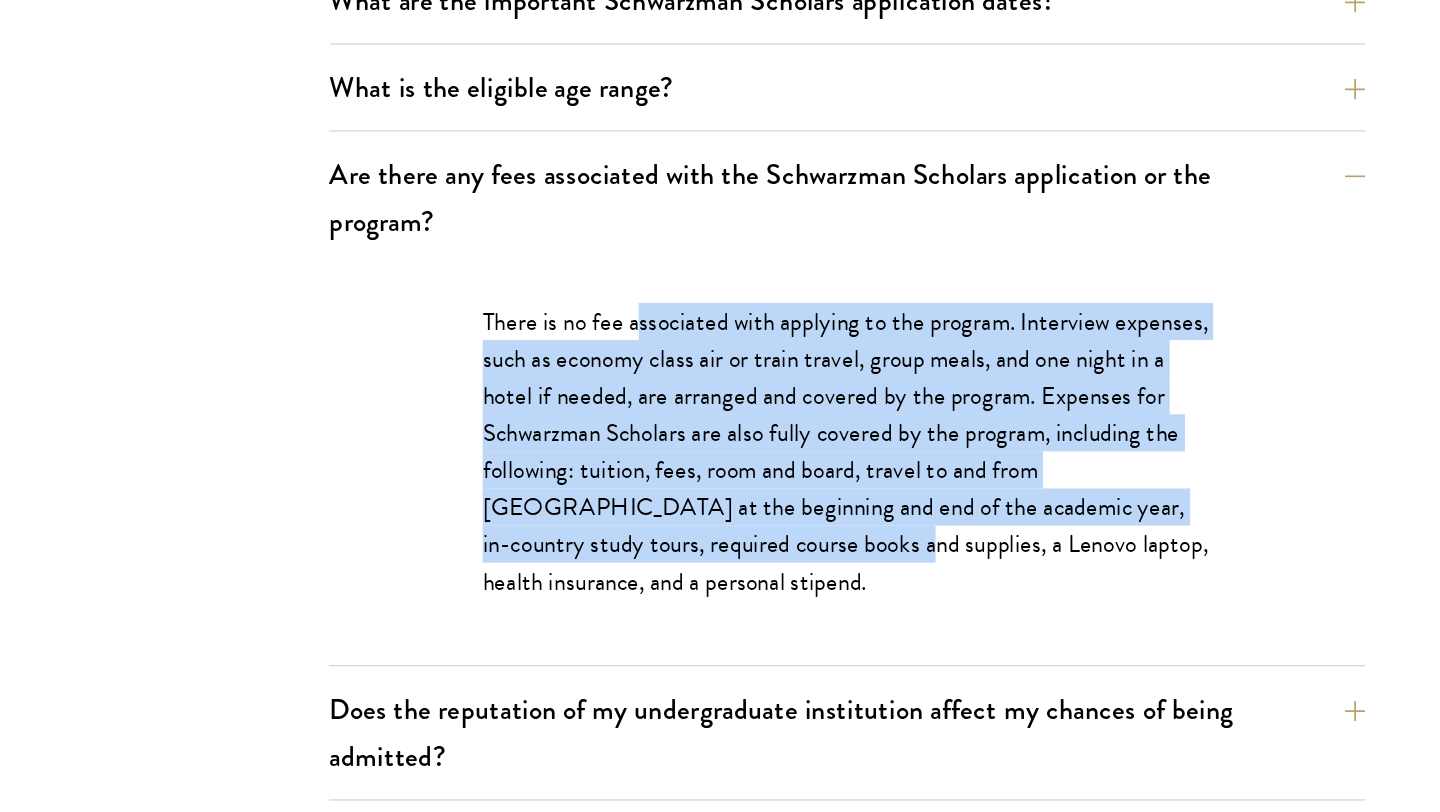 drag, startPoint x: 764, startPoint y: 409, endPoint x: 822, endPoint y: 571, distance: 172.06975 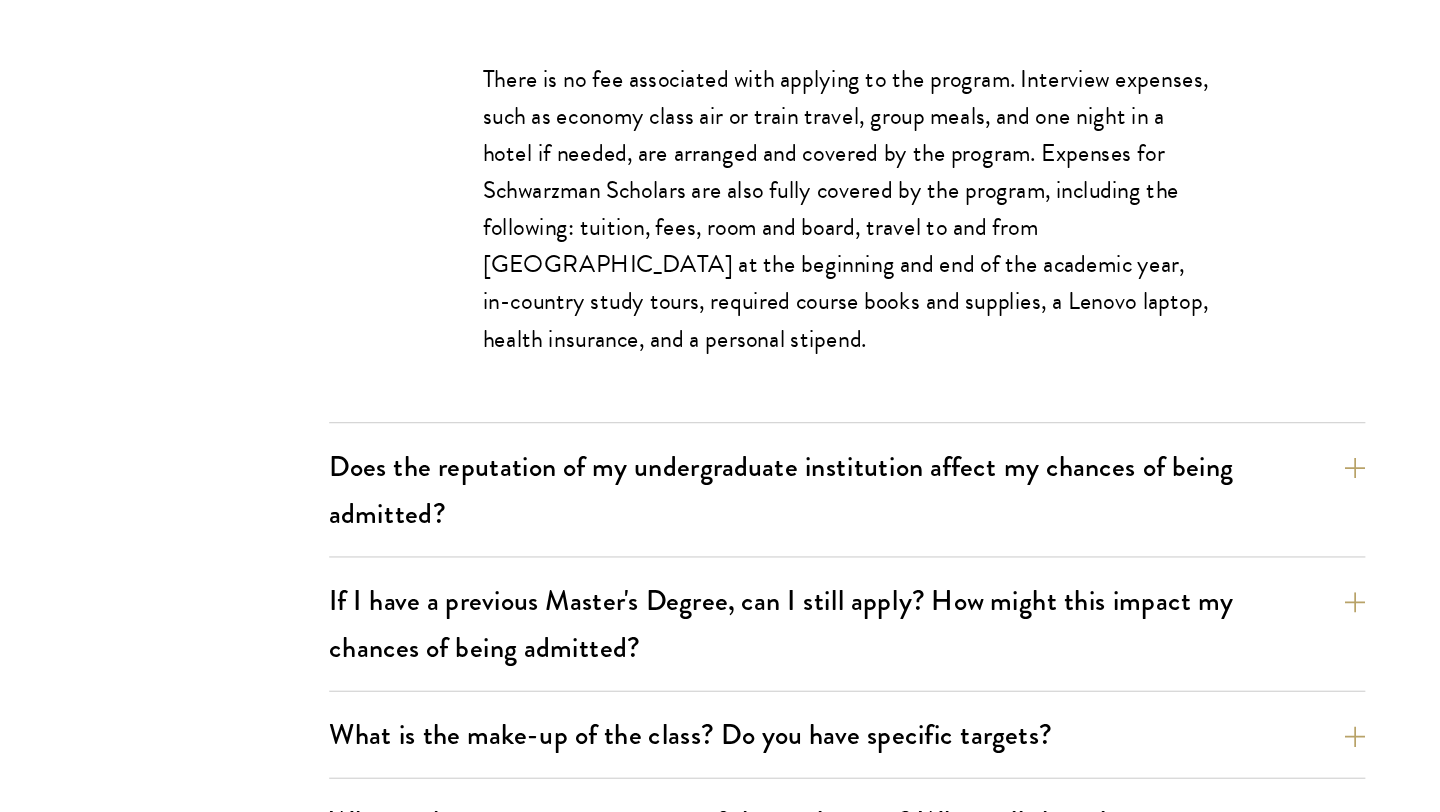 scroll, scrollTop: 713, scrollLeft: 0, axis: vertical 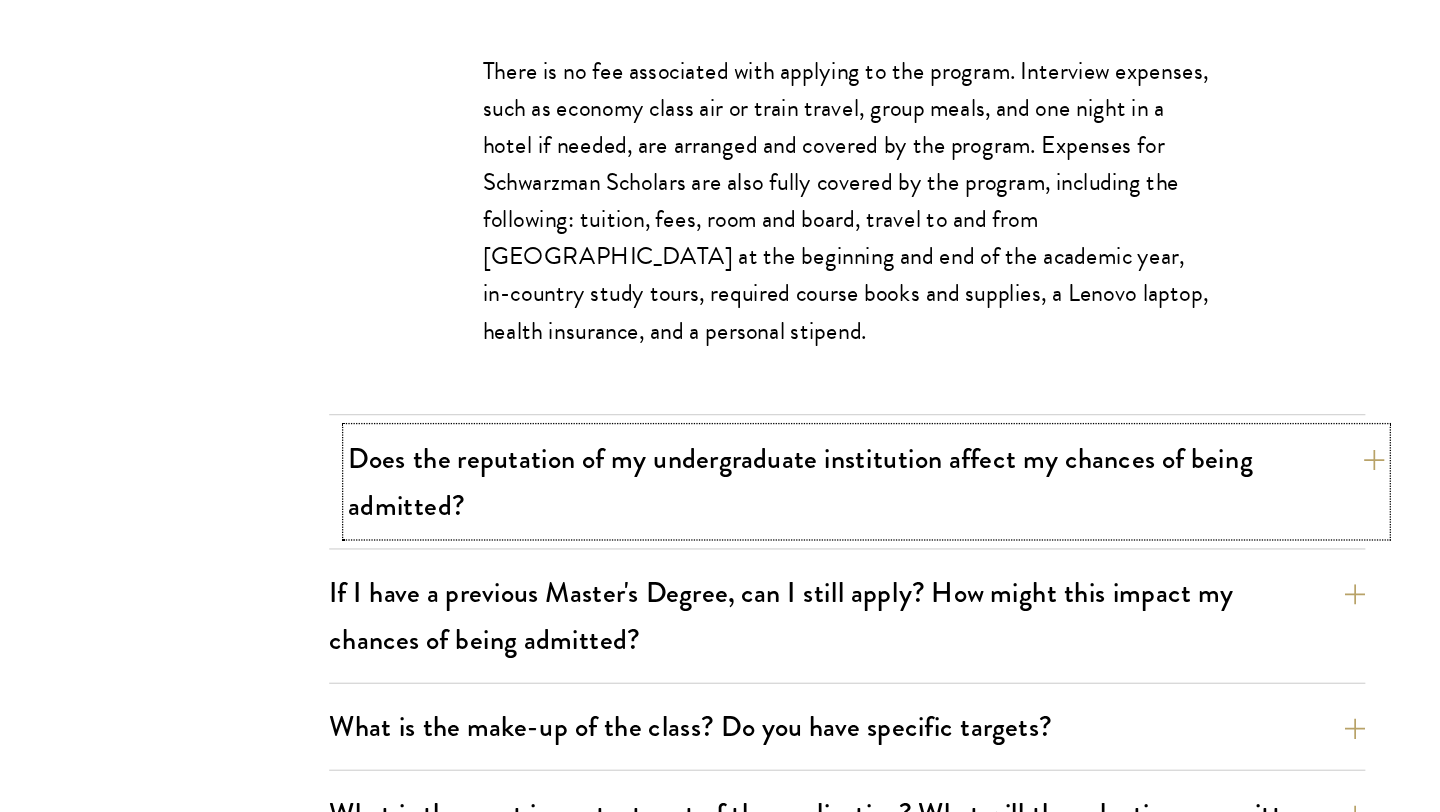 click on "Does the reputation of my undergraduate institution affect my chances of being admitted?" at bounding box center (940, 554) 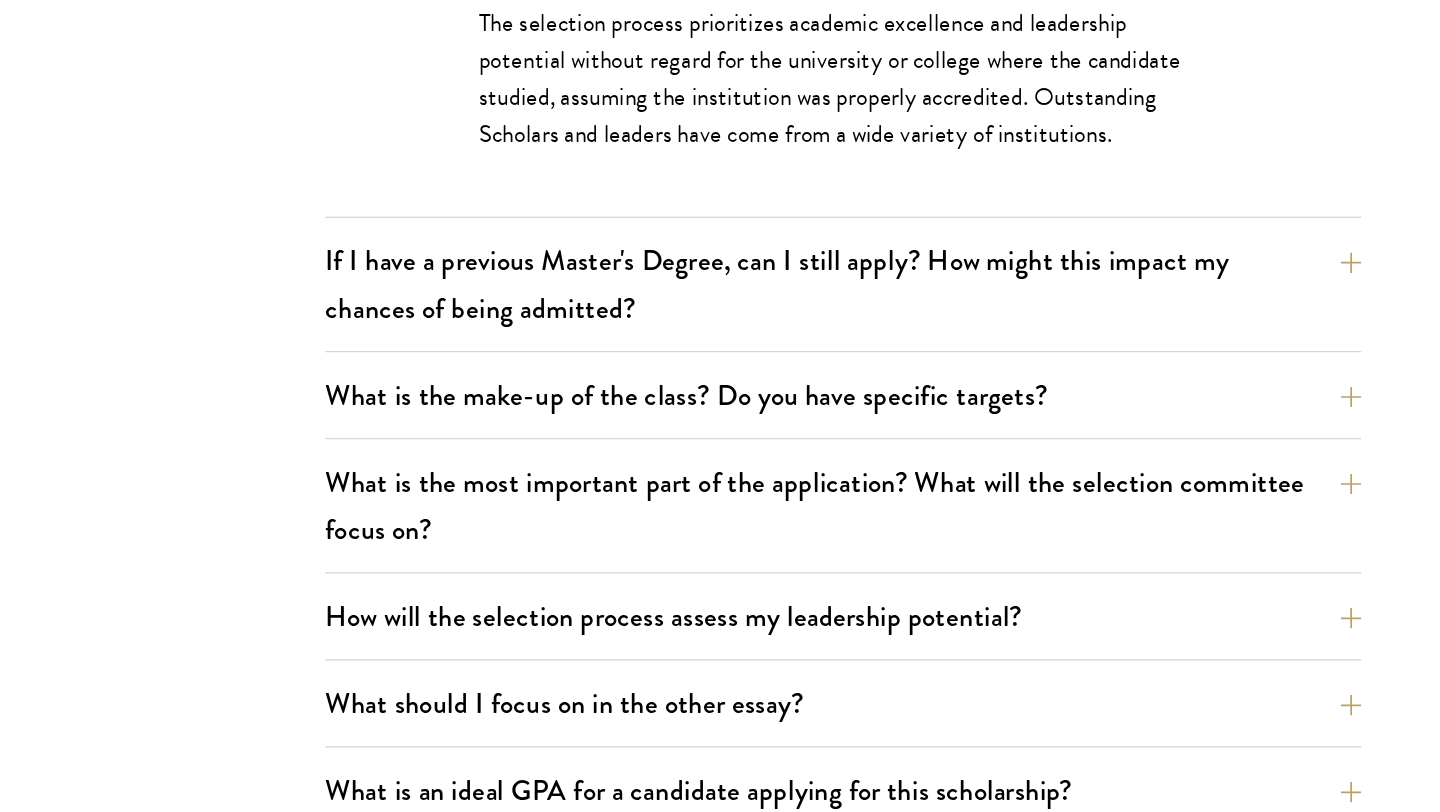 scroll, scrollTop: 866, scrollLeft: 0, axis: vertical 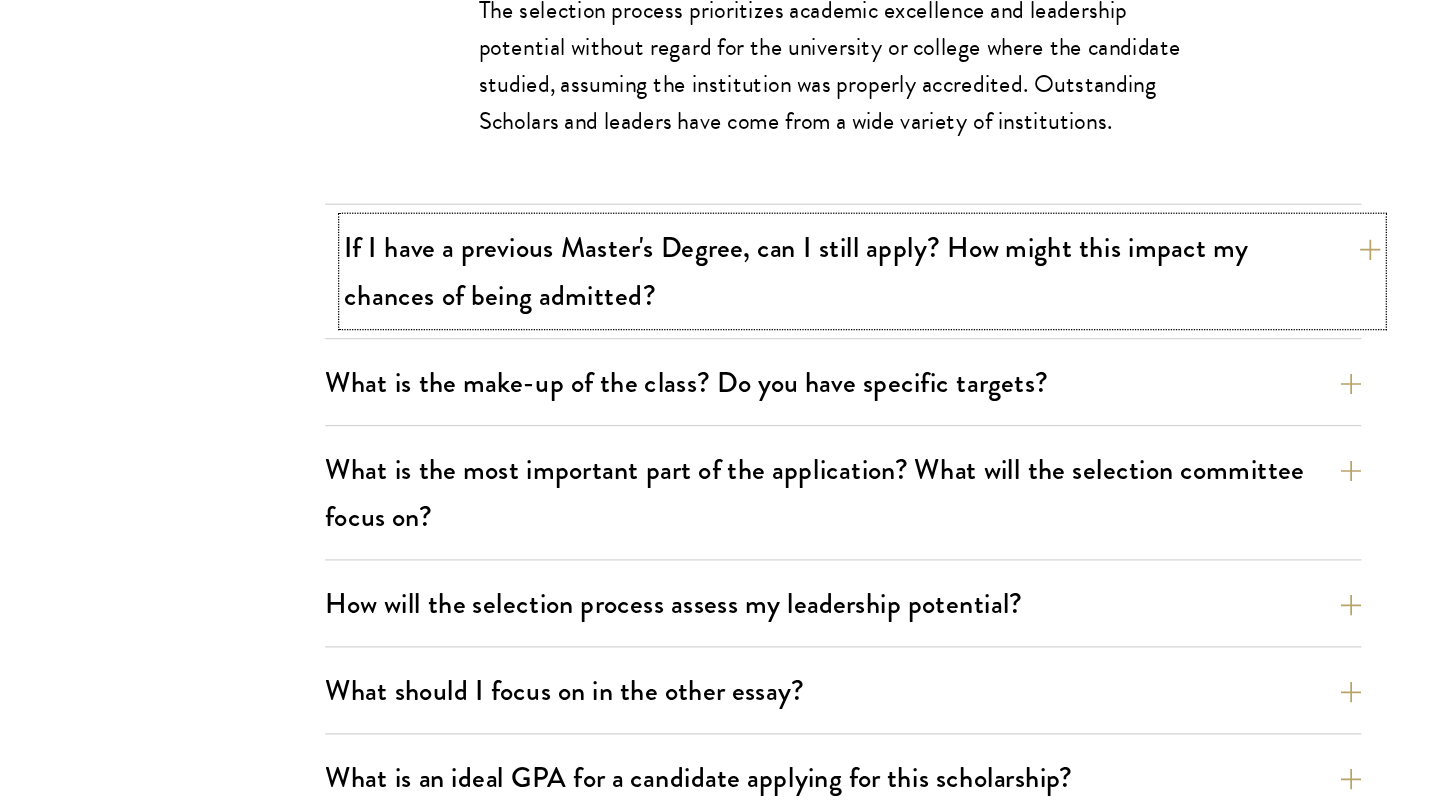 click on "If I have a previous Master's Degree, can I still apply? How might this impact my chances of being admitted?" at bounding box center [940, 389] 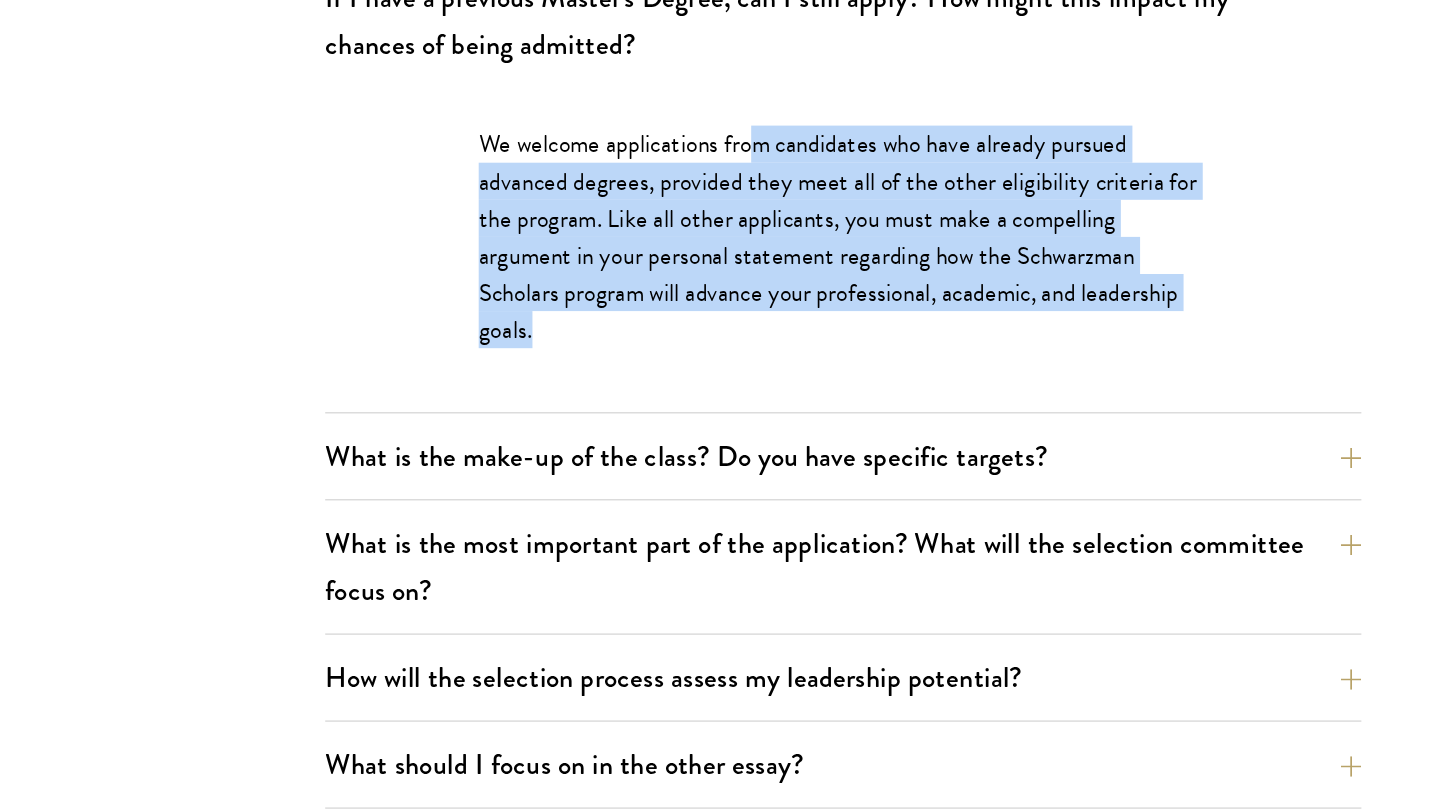 drag, startPoint x: 853, startPoint y: 291, endPoint x: 868, endPoint y: 430, distance: 139.807 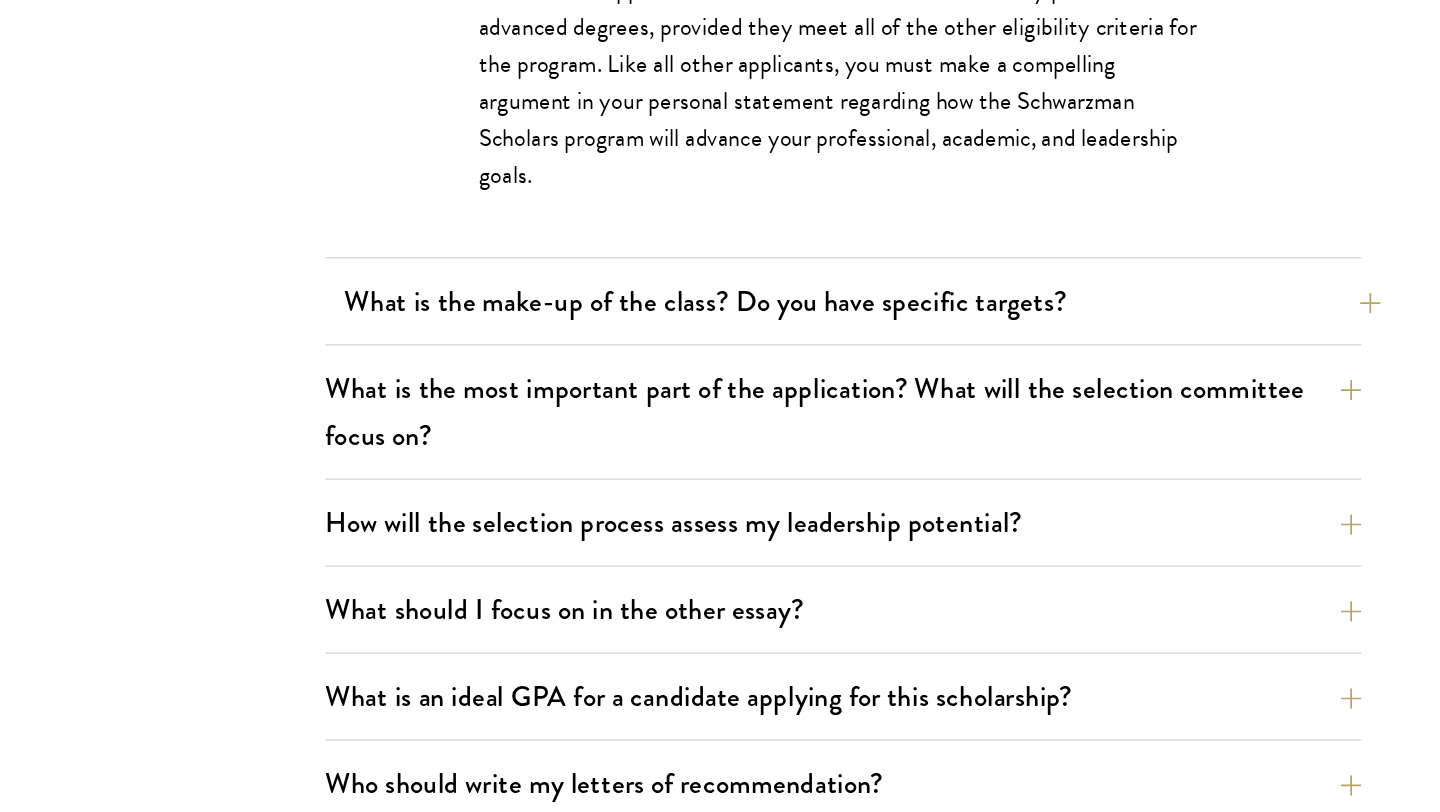 scroll, scrollTop: 991, scrollLeft: 0, axis: vertical 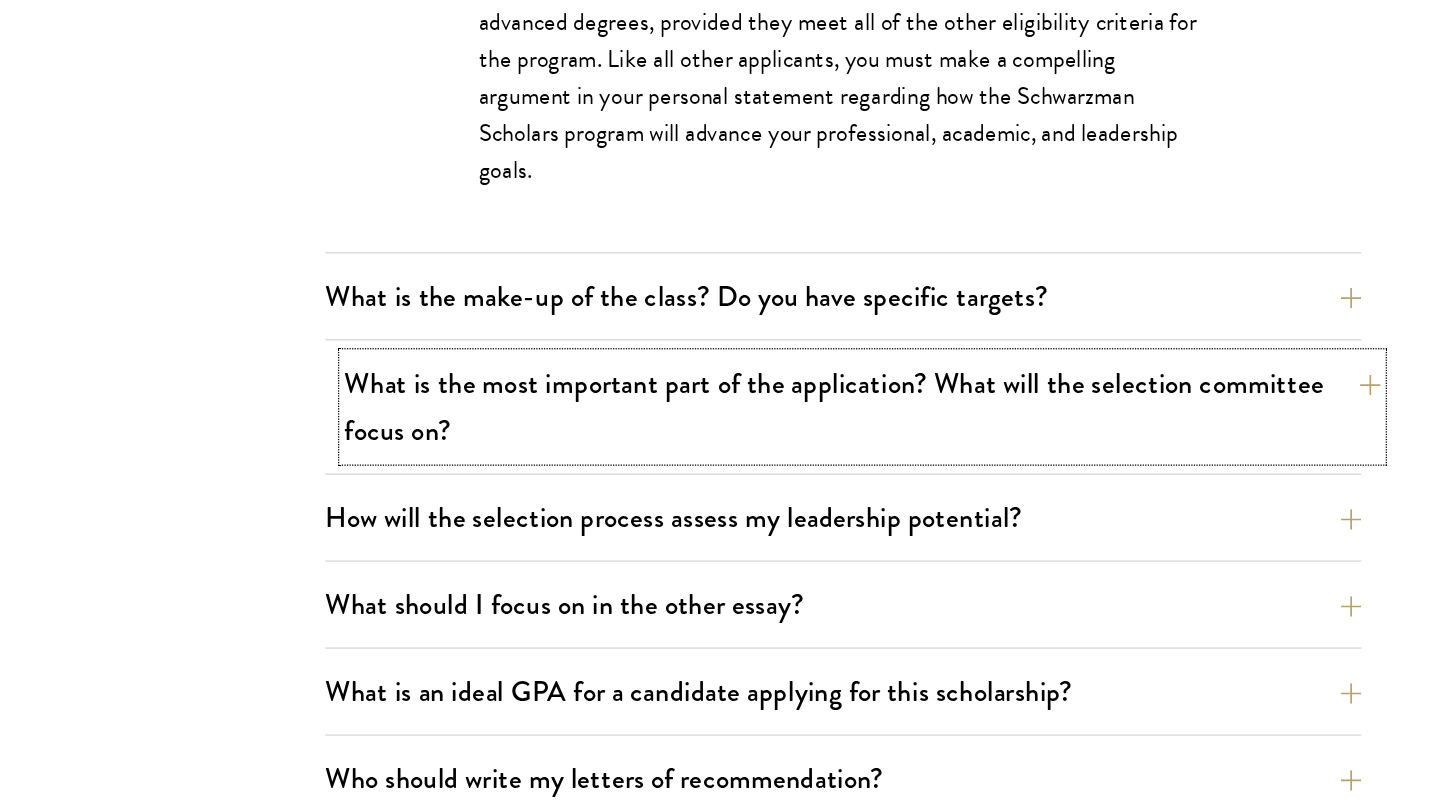 click on "What is the most important part of the application? What will the selection committee focus on?" at bounding box center [940, 495] 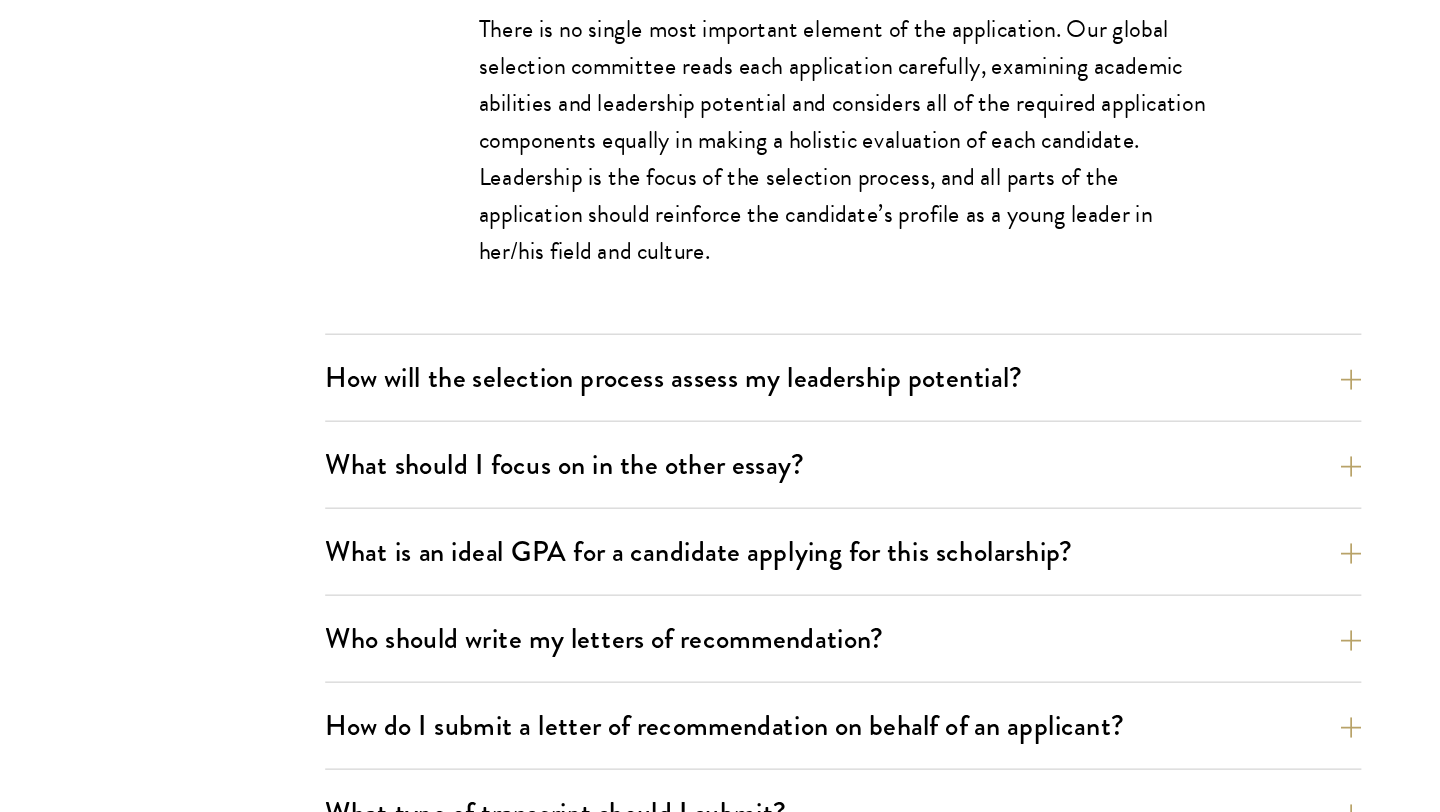 scroll, scrollTop: 1147, scrollLeft: 0, axis: vertical 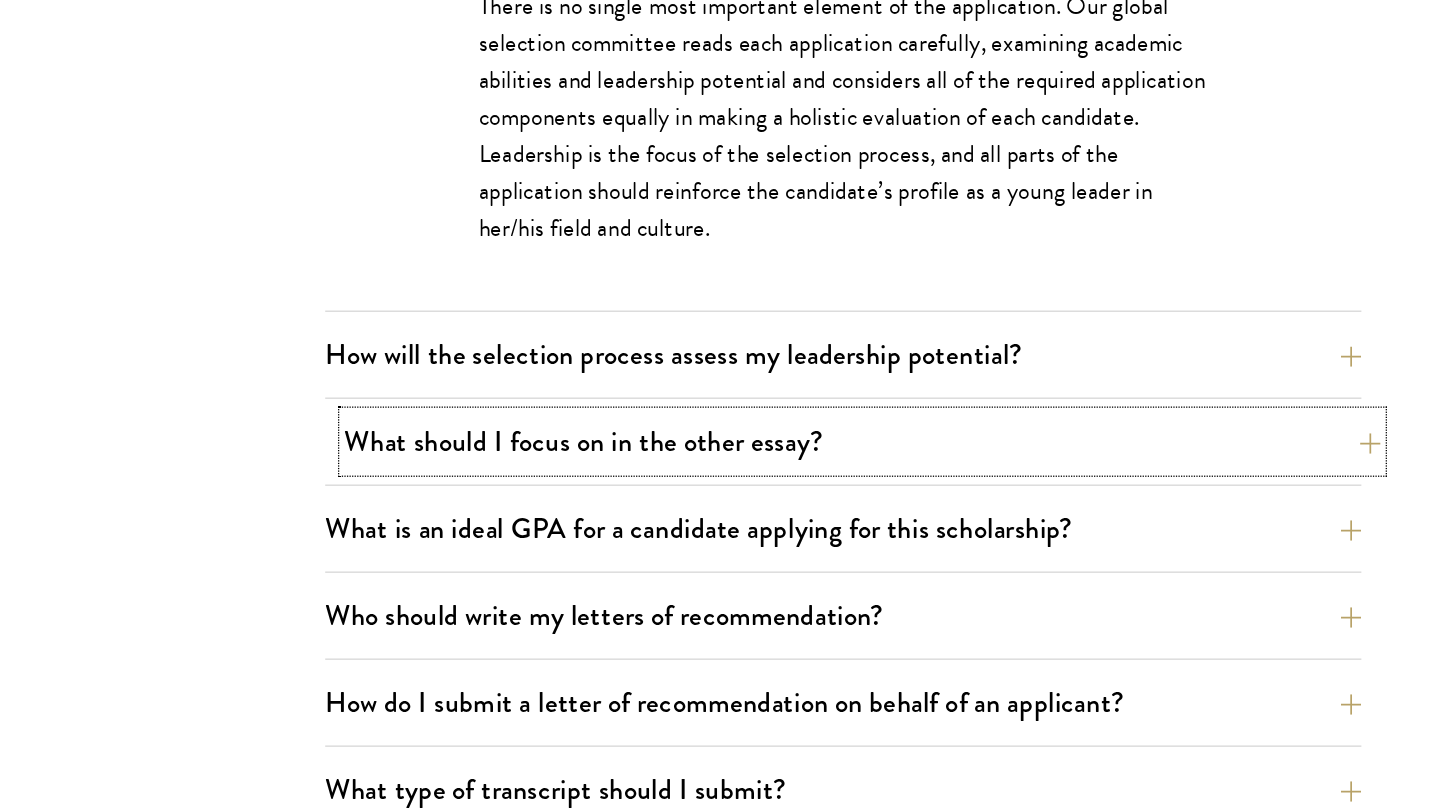 click on "What should I focus on in the other essay?" at bounding box center (940, 522) 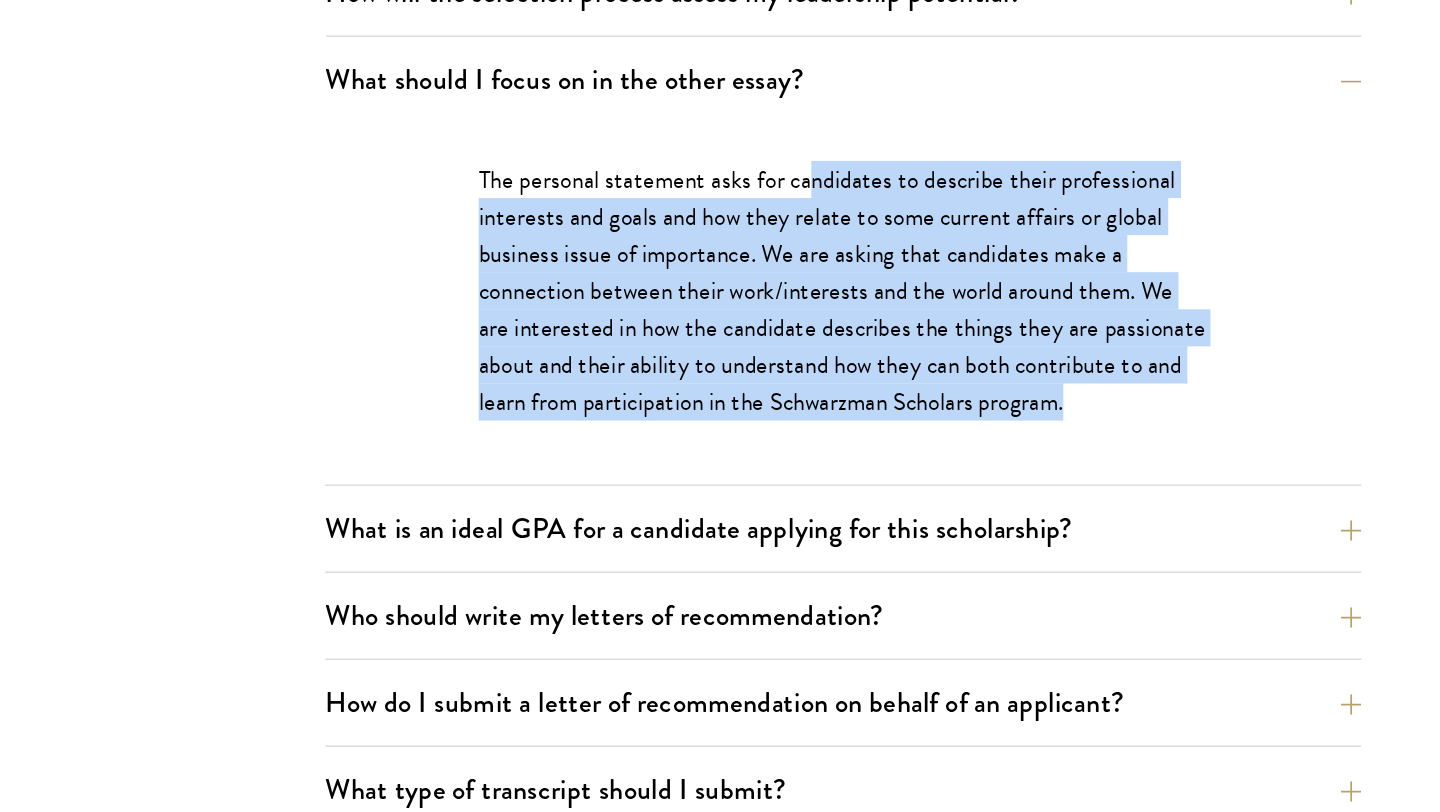 drag, startPoint x: 896, startPoint y: 304, endPoint x: 1113, endPoint y: 502, distance: 293.7567 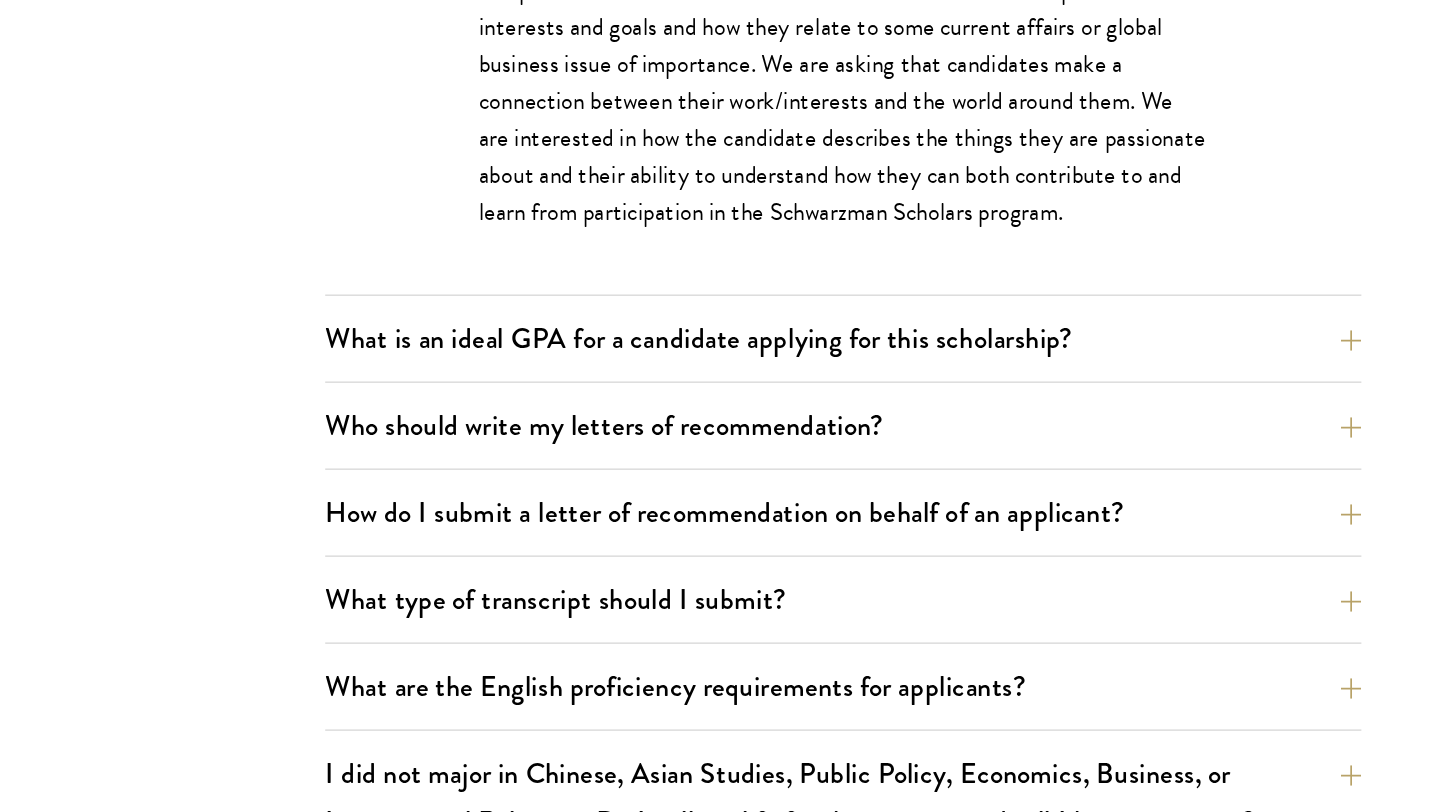 scroll, scrollTop: 1302, scrollLeft: 0, axis: vertical 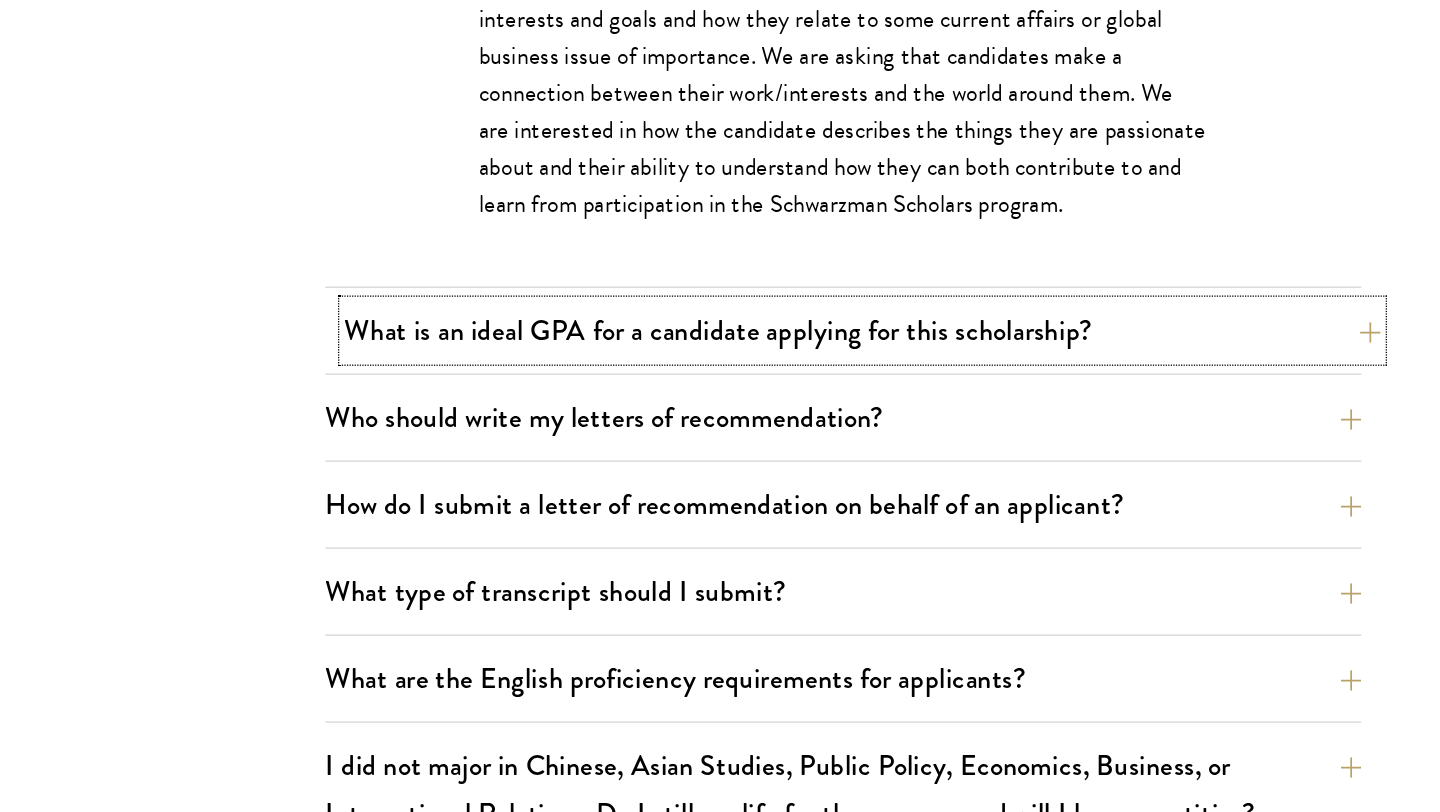 click on "What is an ideal GPA for a candidate applying for this scholarship?" at bounding box center (940, 435) 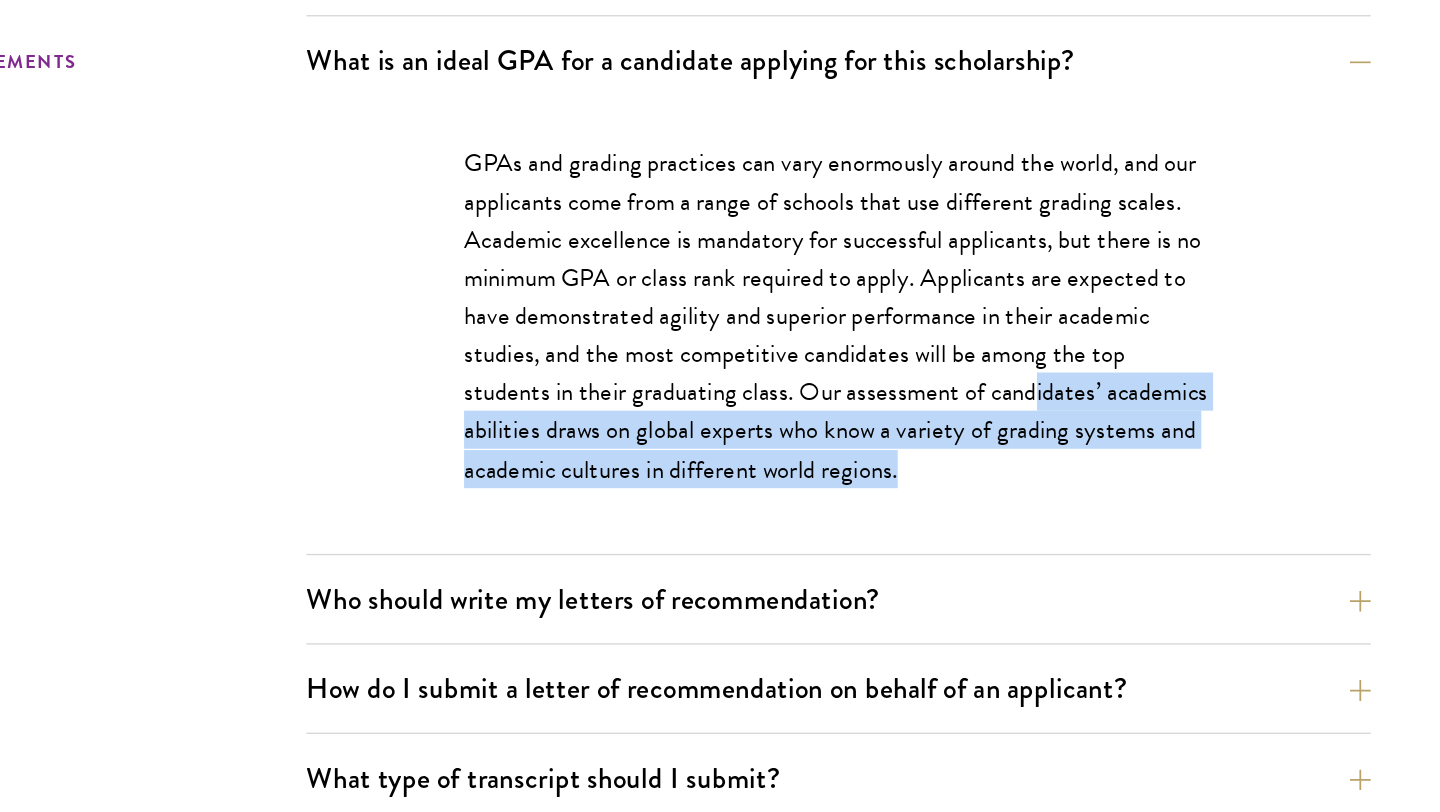 drag, startPoint x: 1076, startPoint y: 395, endPoint x: 1084, endPoint y: 463, distance: 68.46897 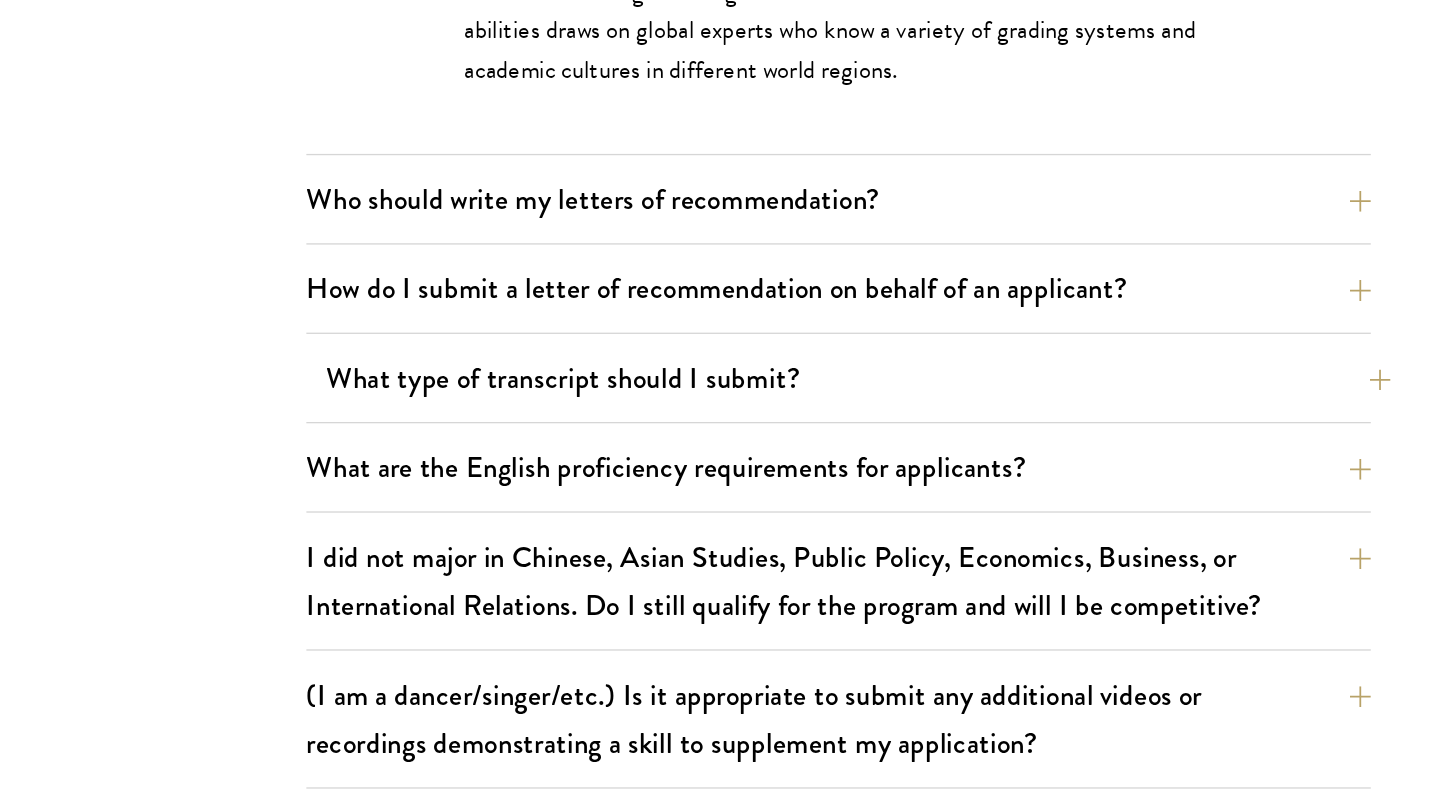 scroll, scrollTop: 1527, scrollLeft: 0, axis: vertical 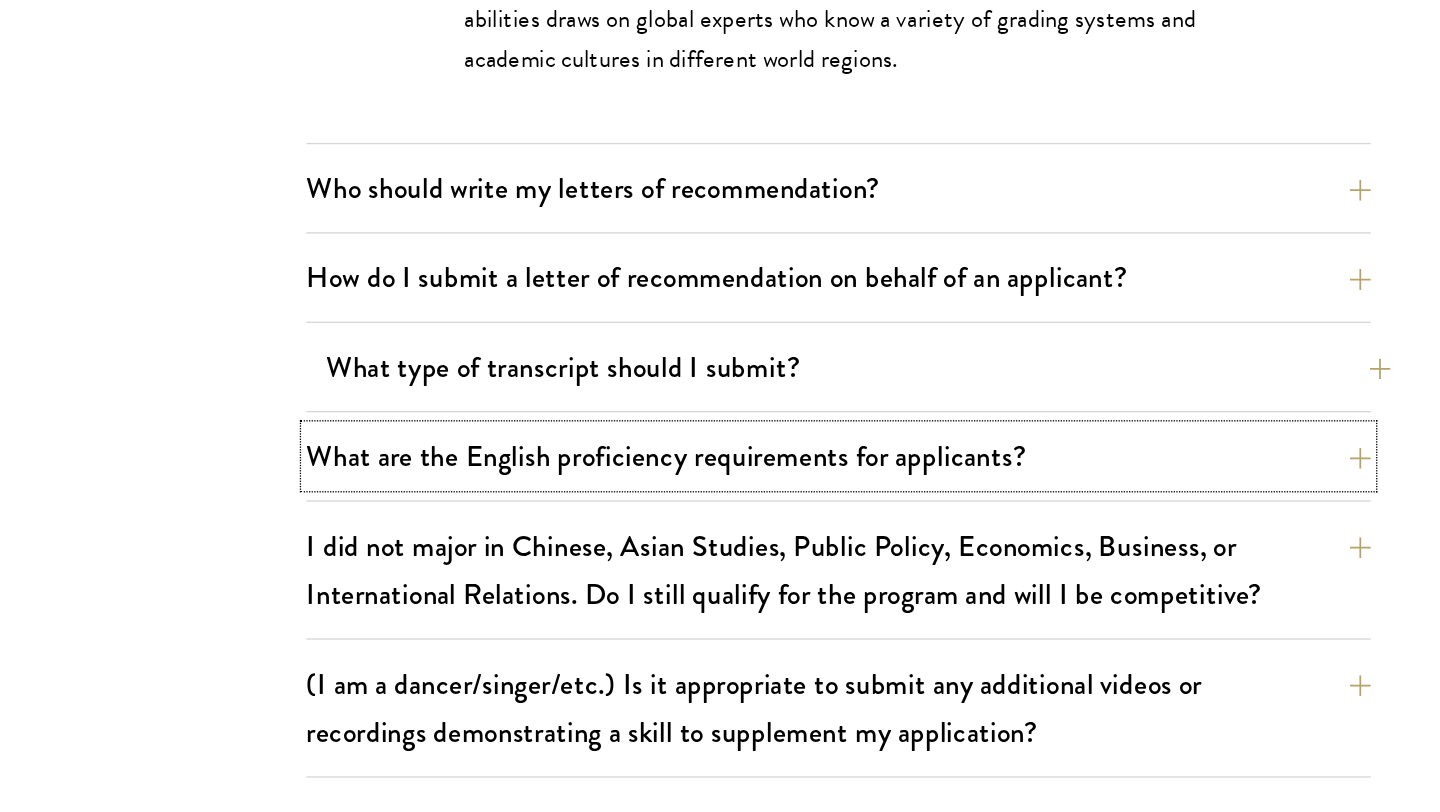 click on "What are the English proficiency requirements for applicants?" at bounding box center (925, 541) 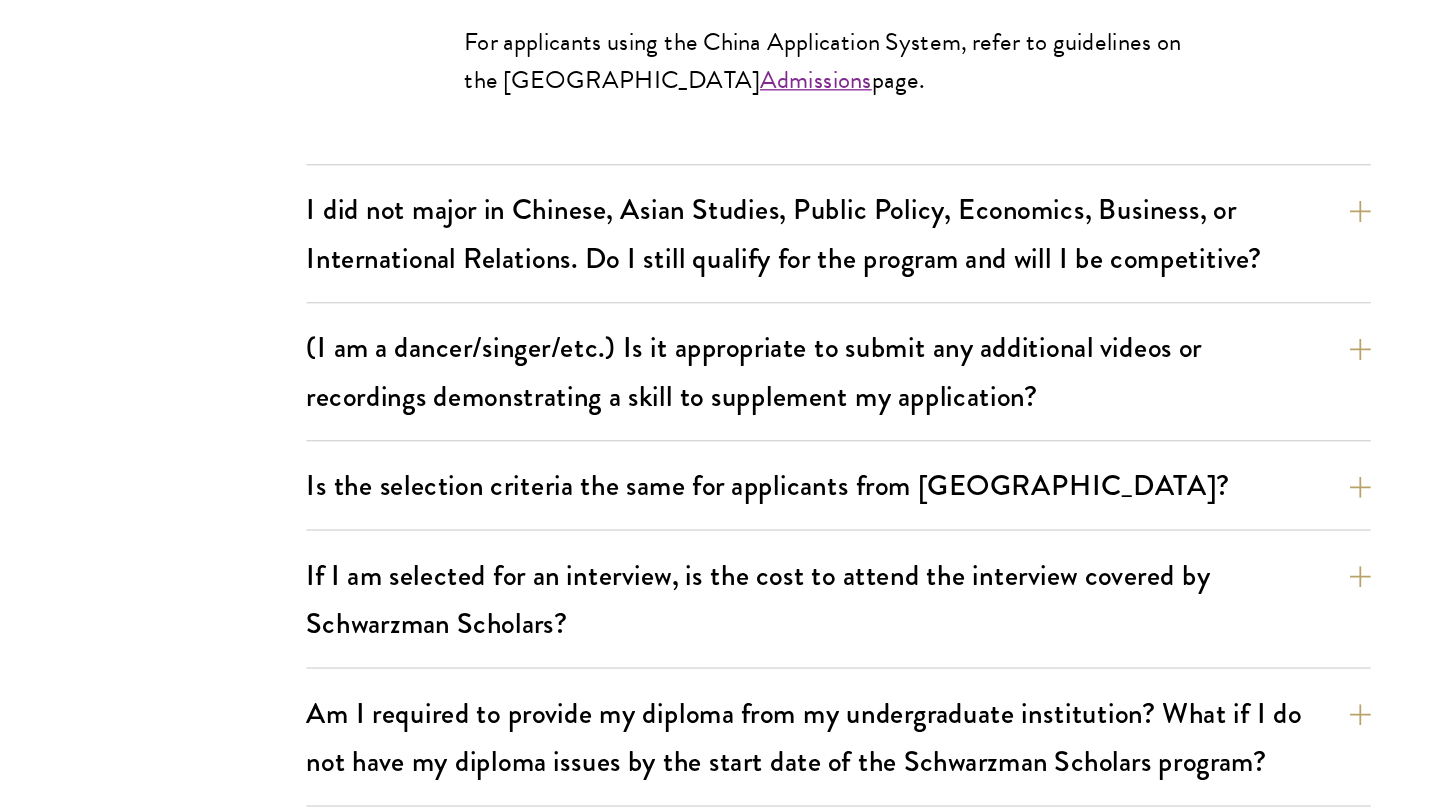 scroll, scrollTop: 2146, scrollLeft: 0, axis: vertical 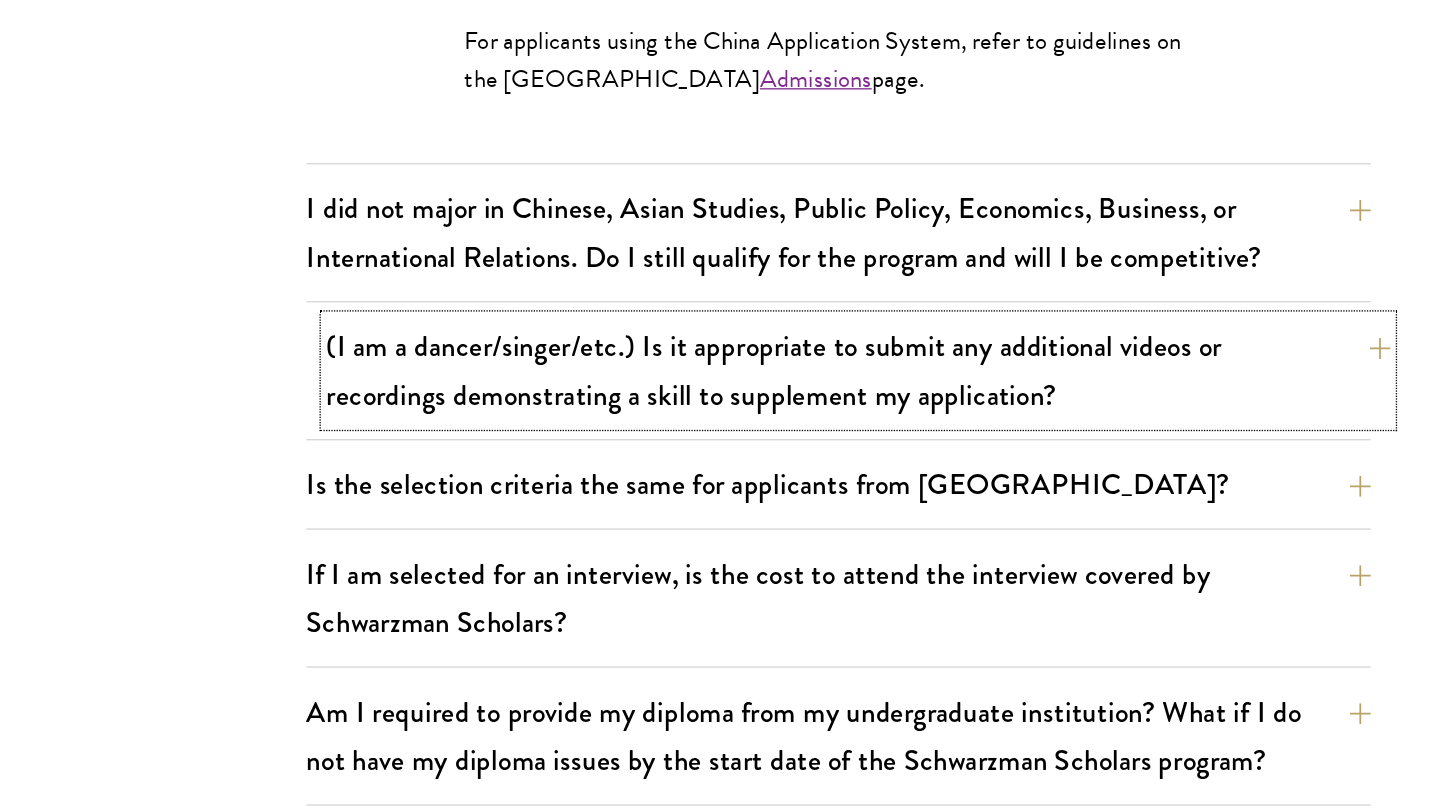 click on "(I am a dancer/singer/etc.) Is it appropriate to submit any additional videos or recordings demonstrating a skill to supplement my application?" at bounding box center [940, 476] 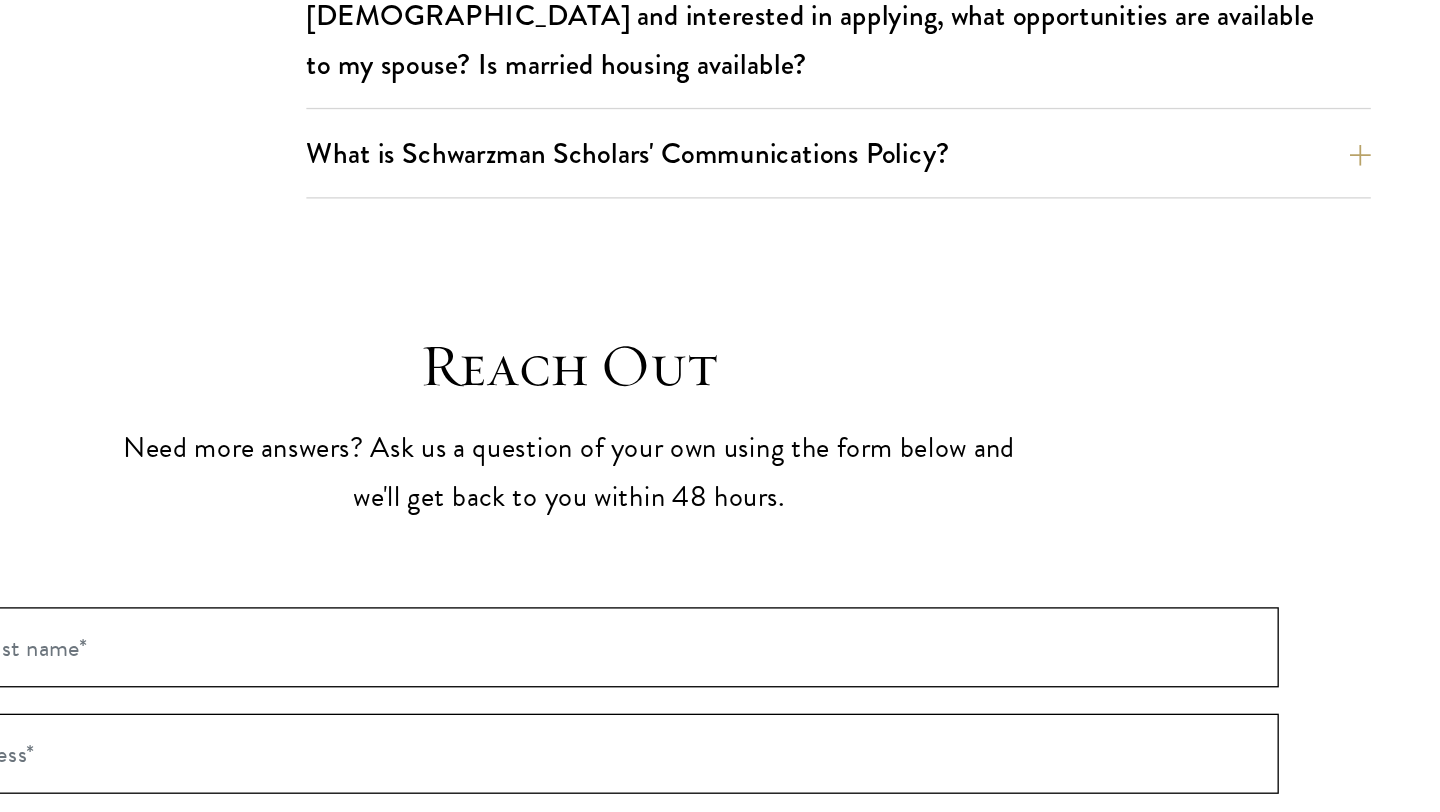 scroll, scrollTop: 3663, scrollLeft: 0, axis: vertical 